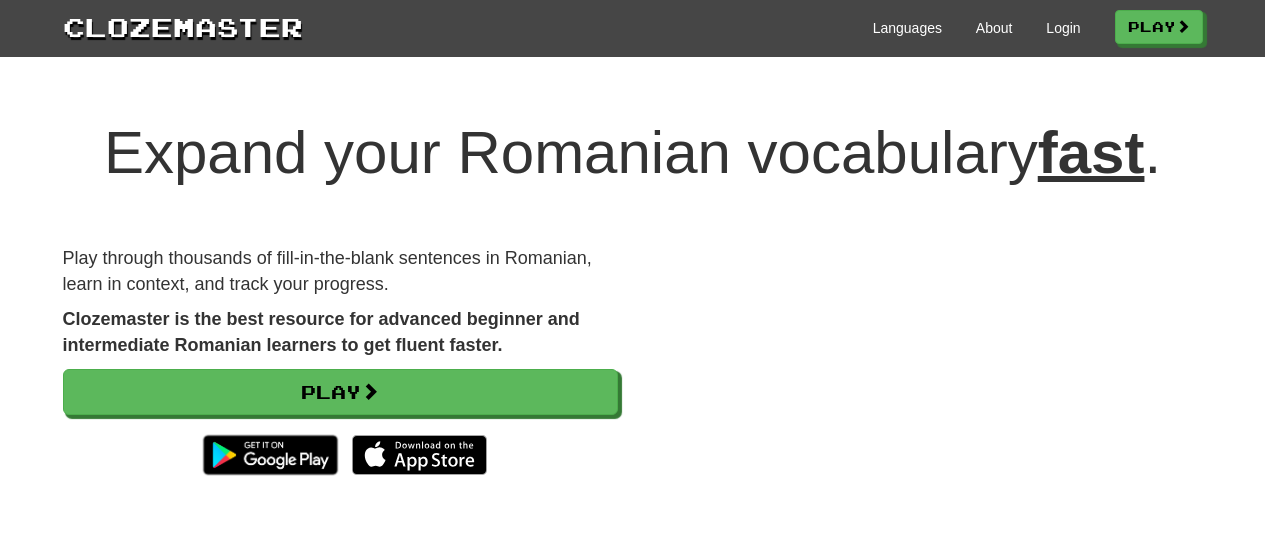 scroll, scrollTop: 0, scrollLeft: 0, axis: both 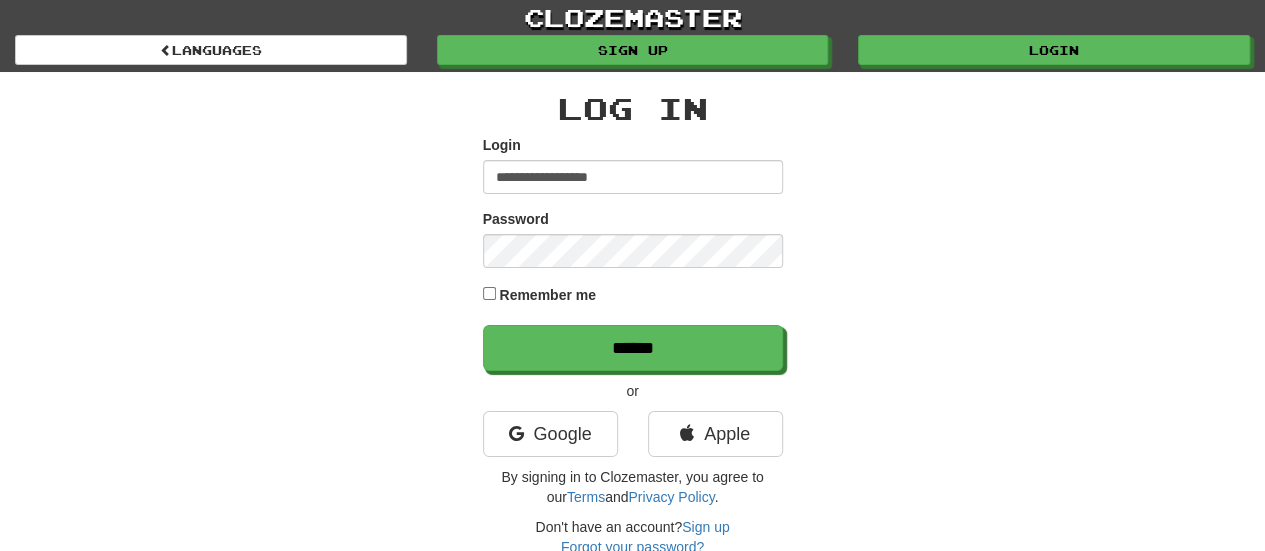 type on "**********" 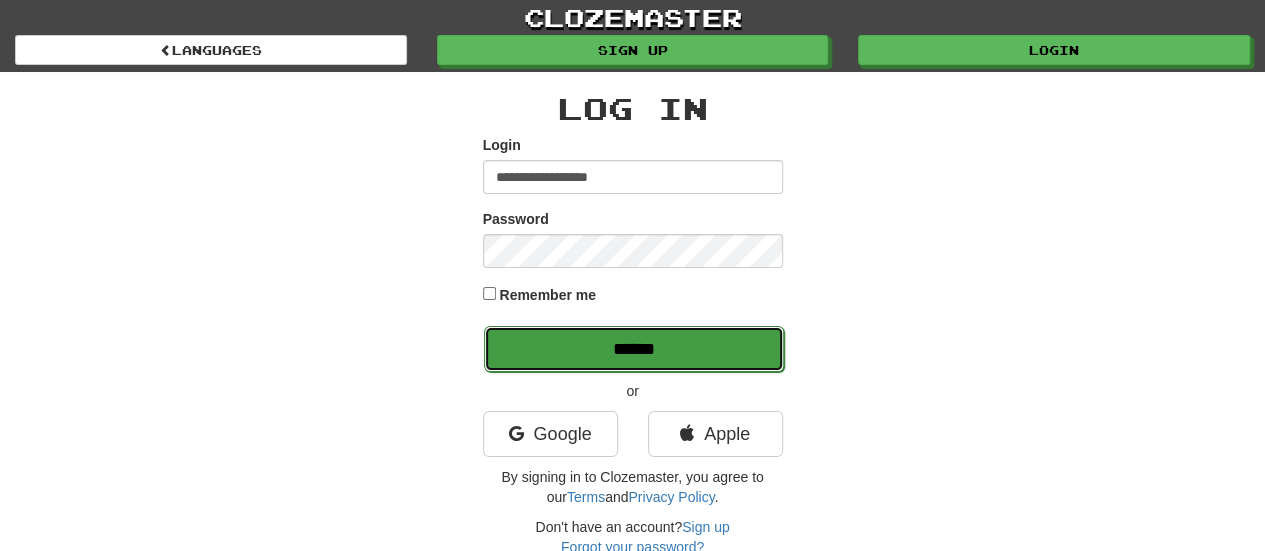 click on "******" at bounding box center (634, 349) 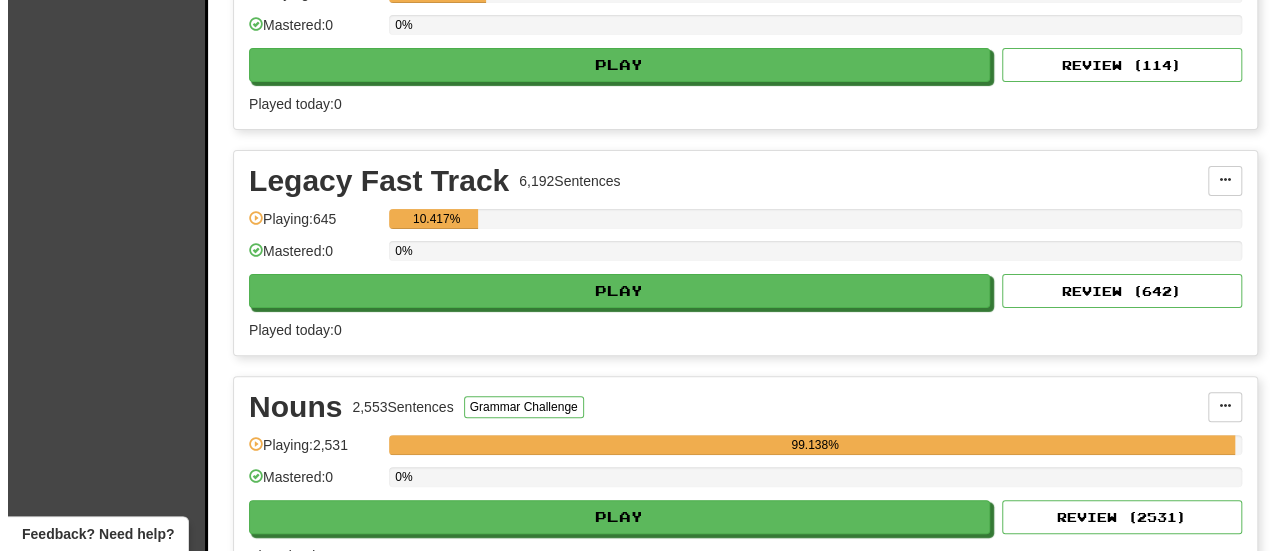 scroll, scrollTop: 3907, scrollLeft: 0, axis: vertical 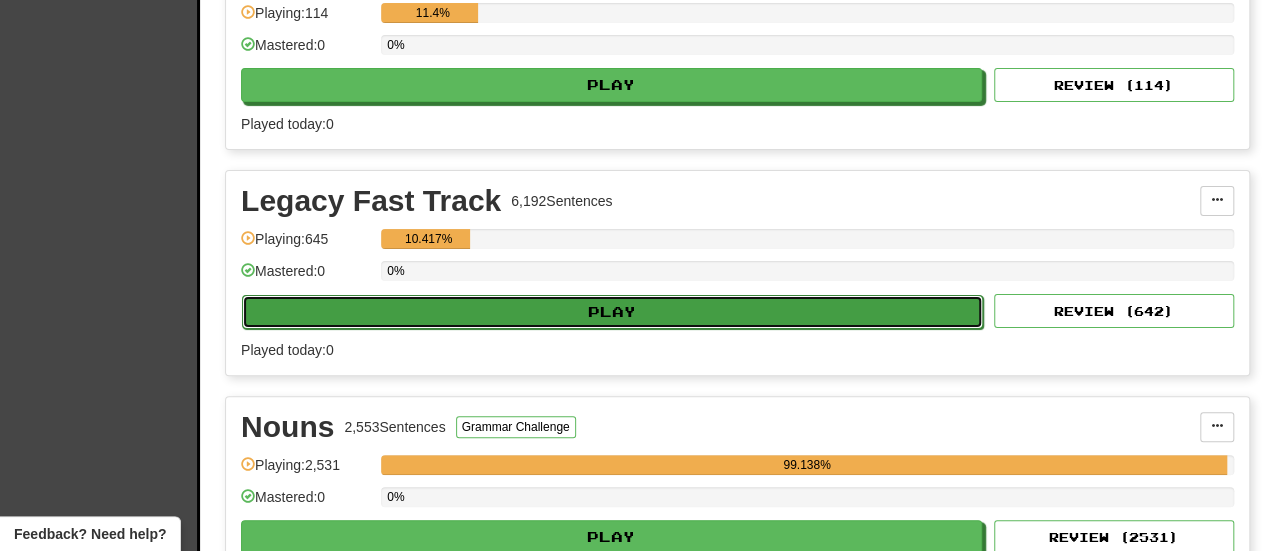 click on "Play" at bounding box center [612, 312] 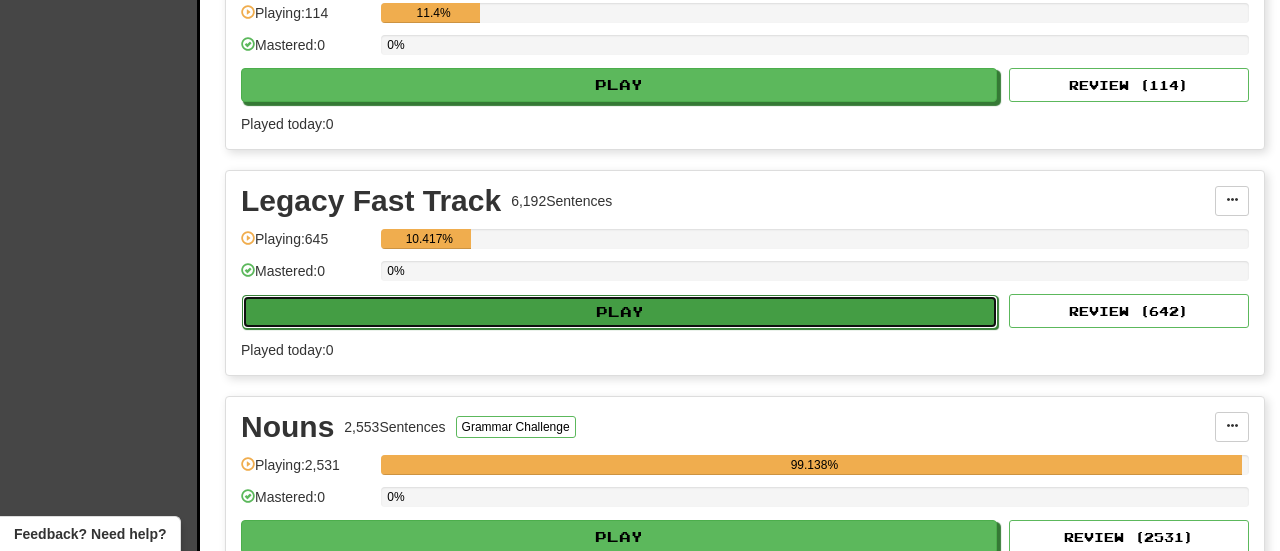 select on "********" 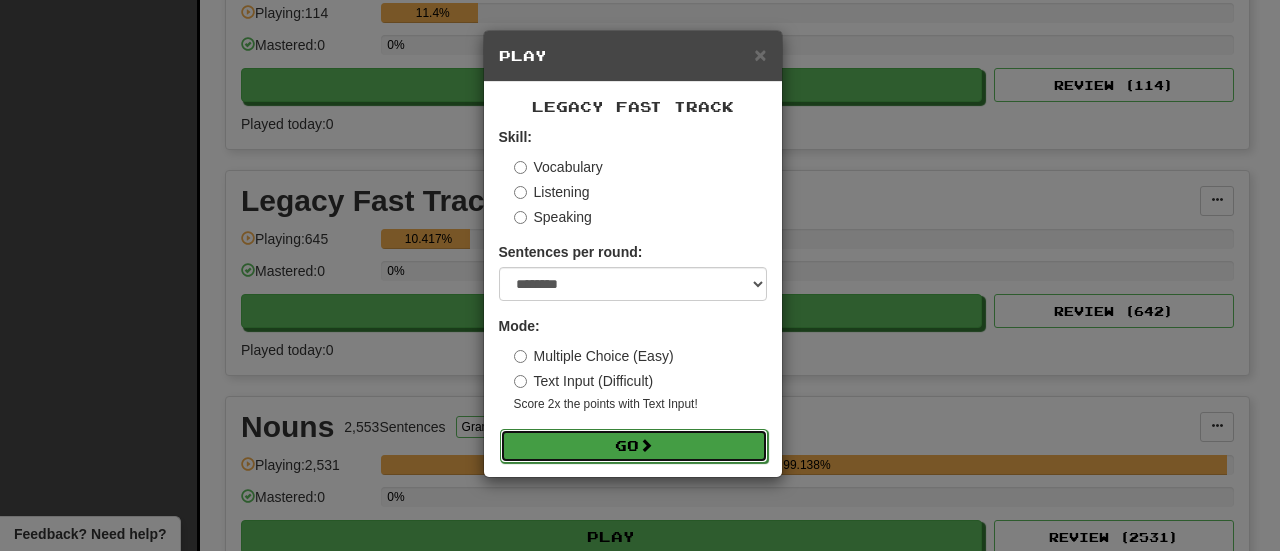 click at bounding box center (646, 445) 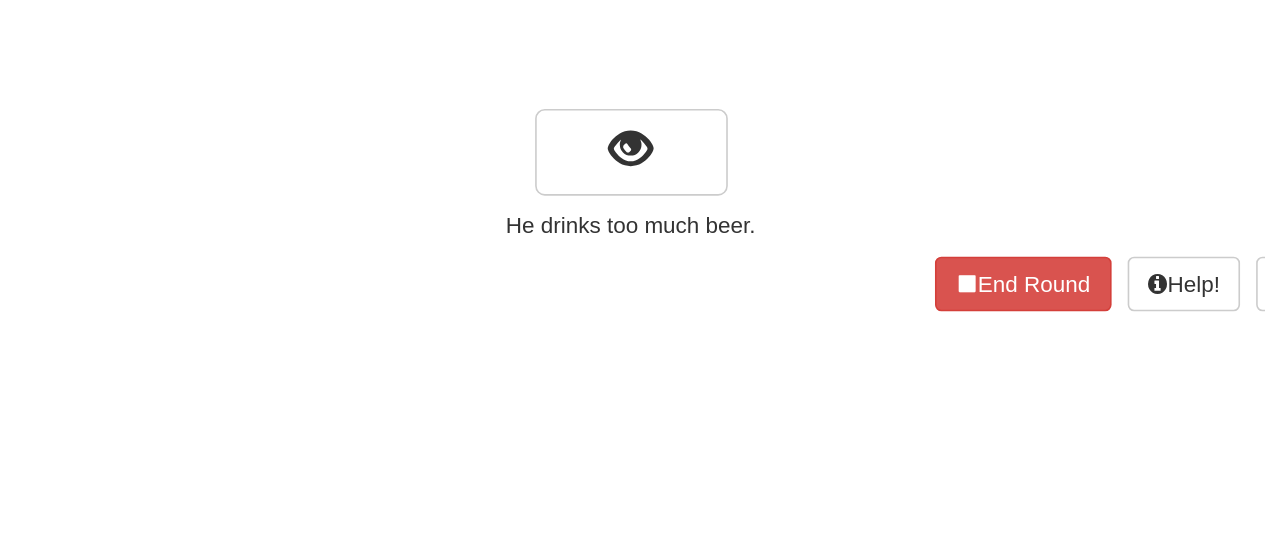 scroll, scrollTop: 0, scrollLeft: 0, axis: both 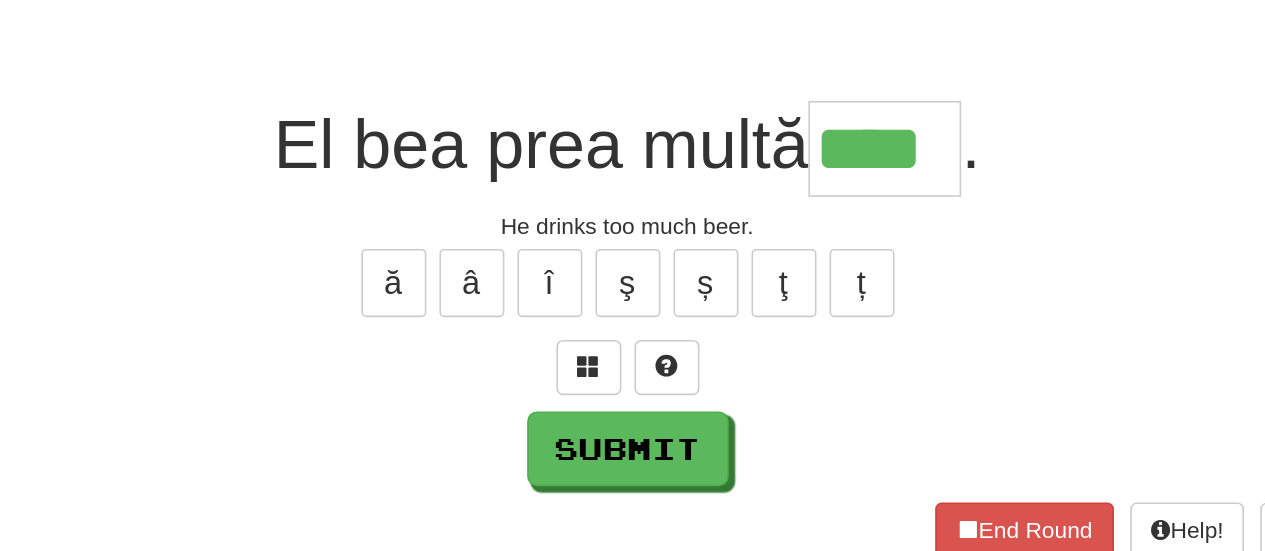 type on "****" 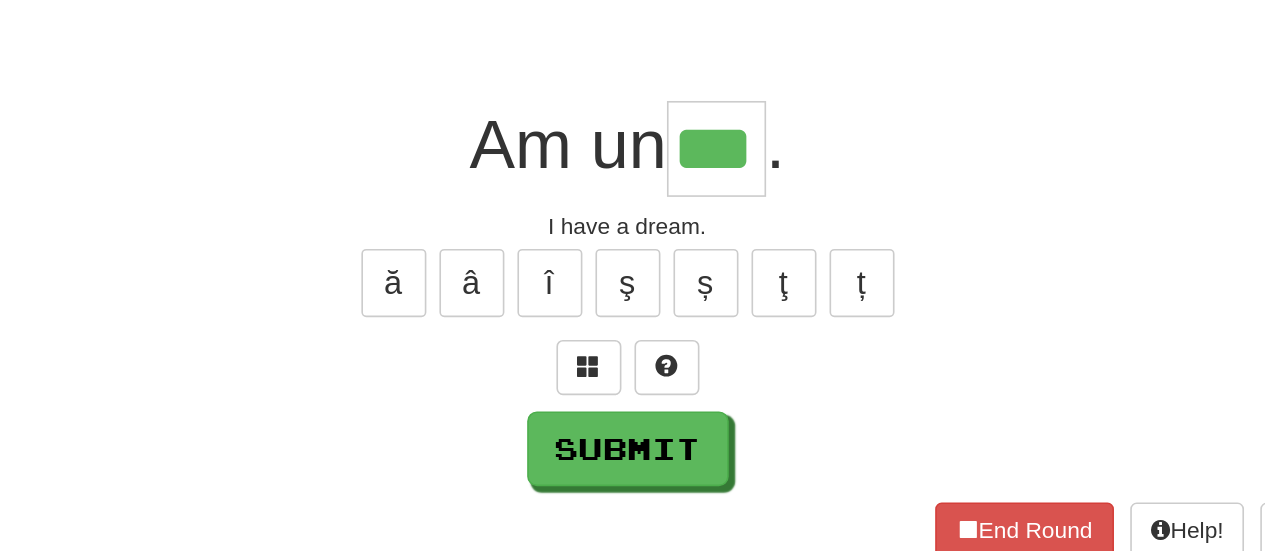 type on "***" 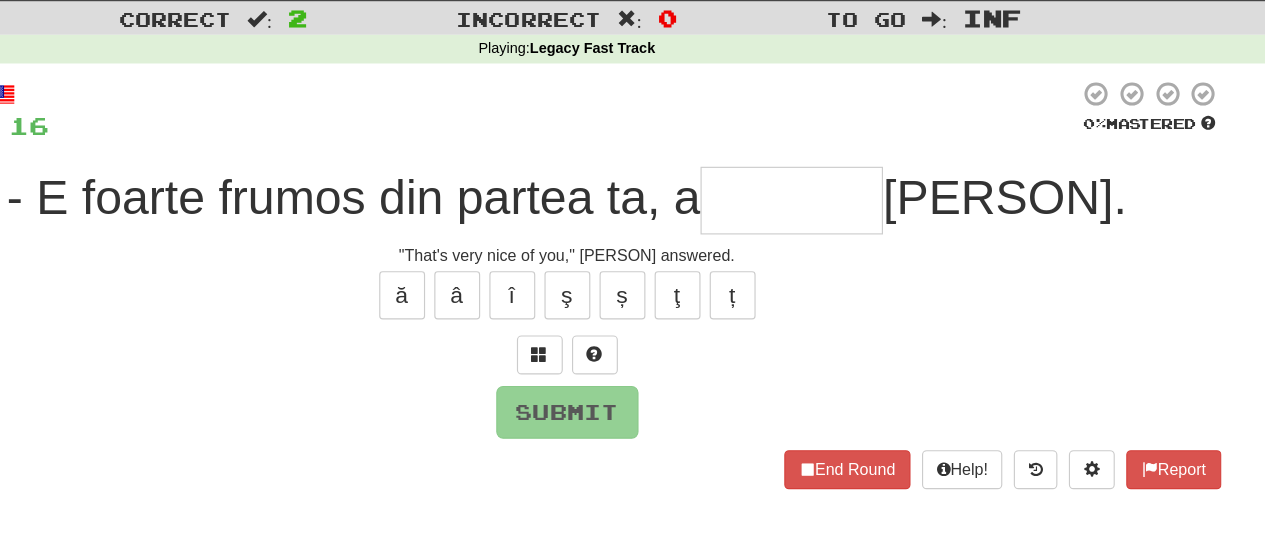 scroll, scrollTop: 0, scrollLeft: 0, axis: both 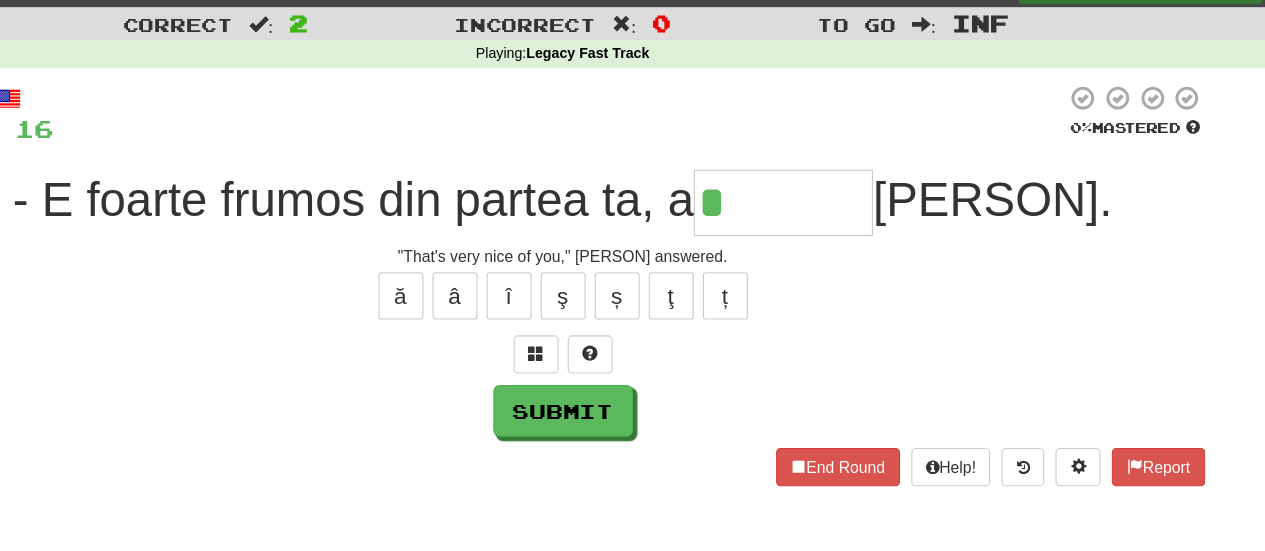 type on "*" 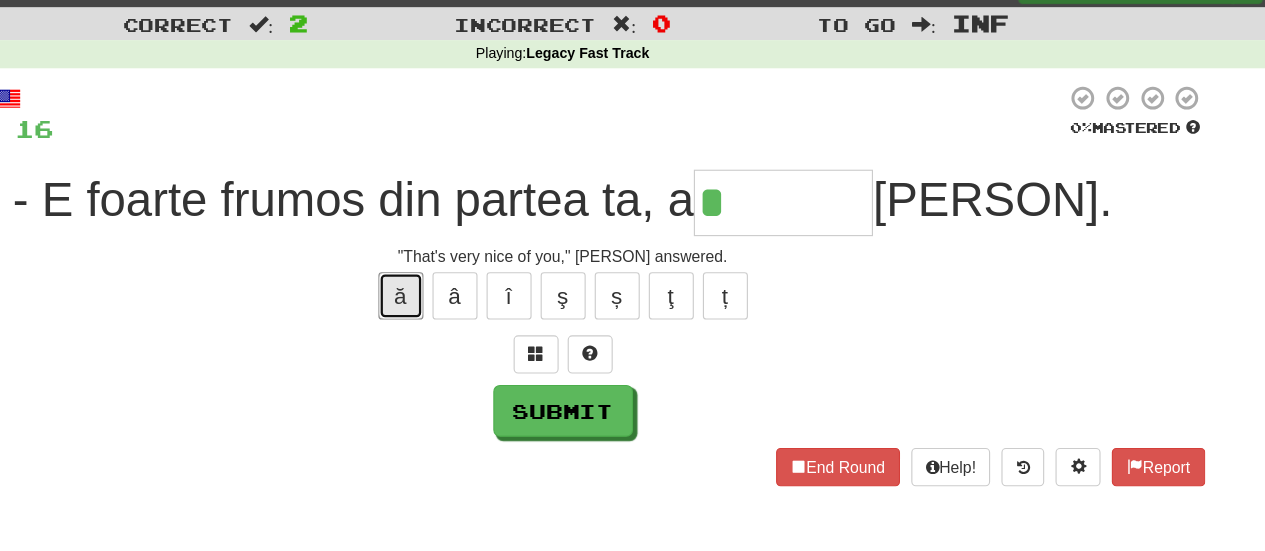 type 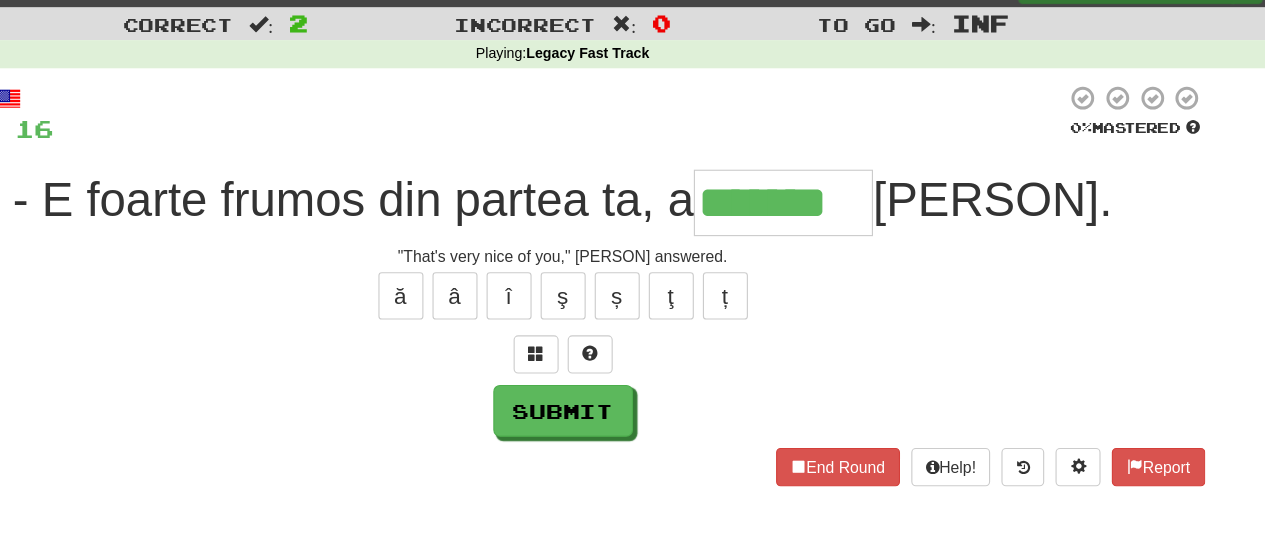 type on "*******" 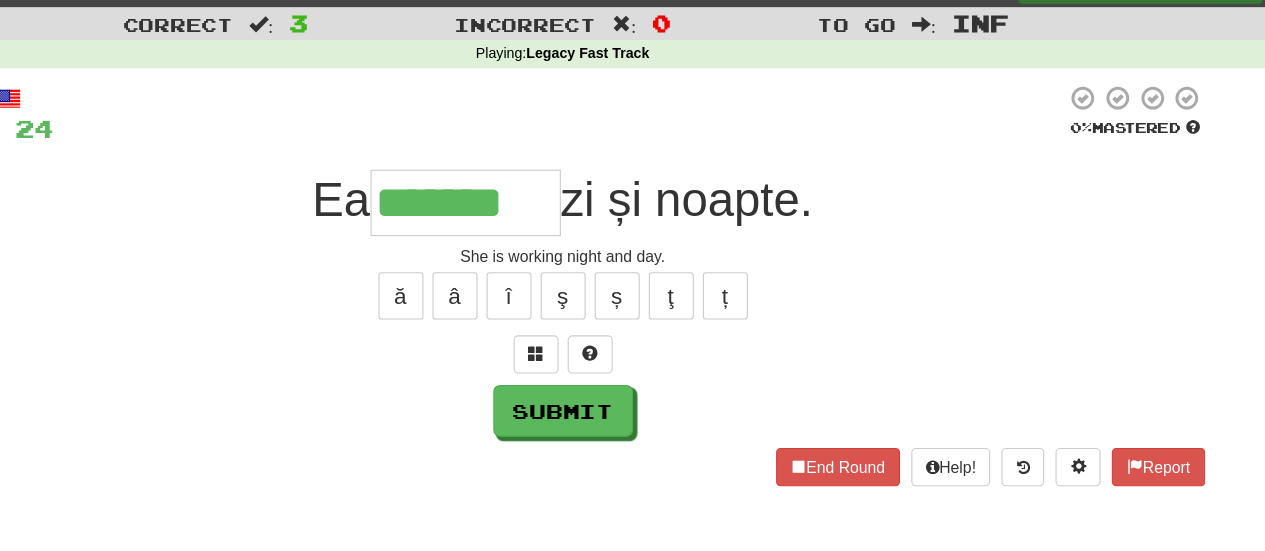 type on "*******" 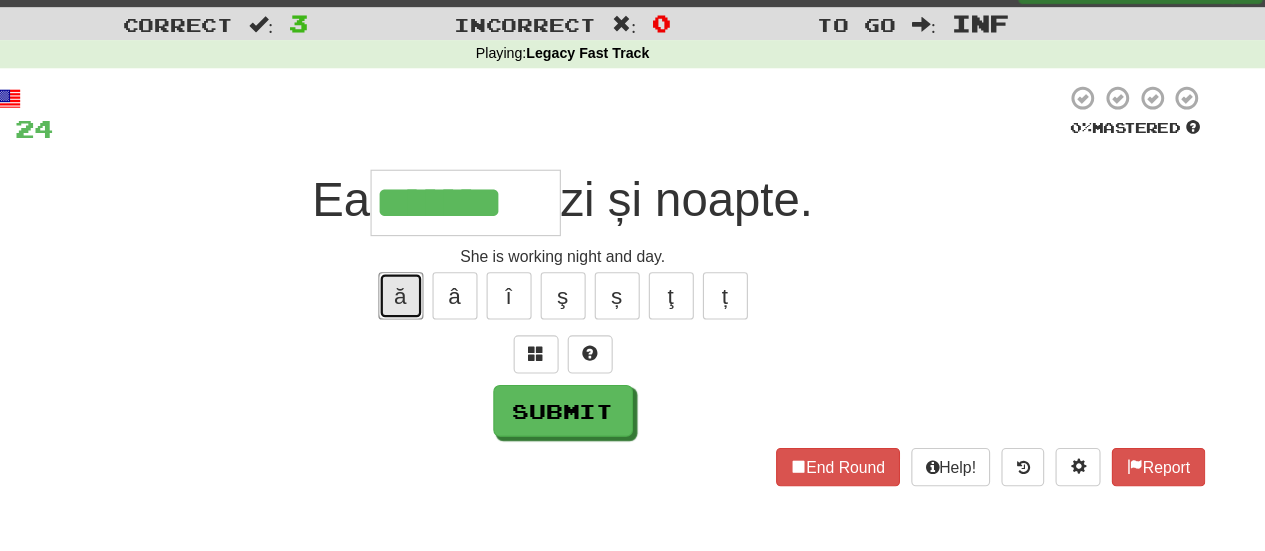 type 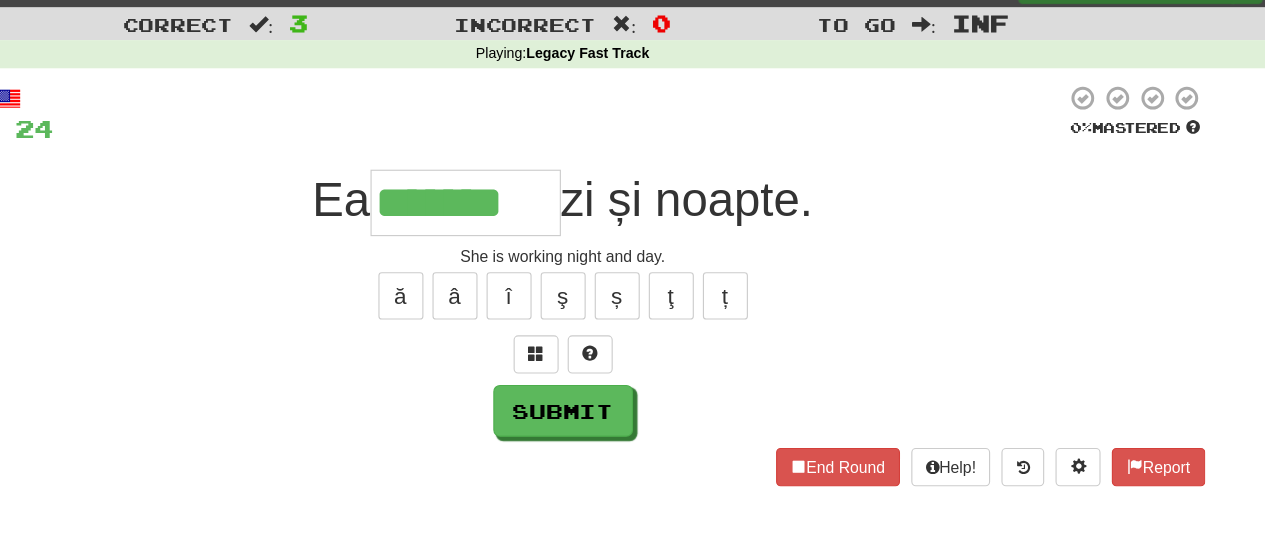 type on "********" 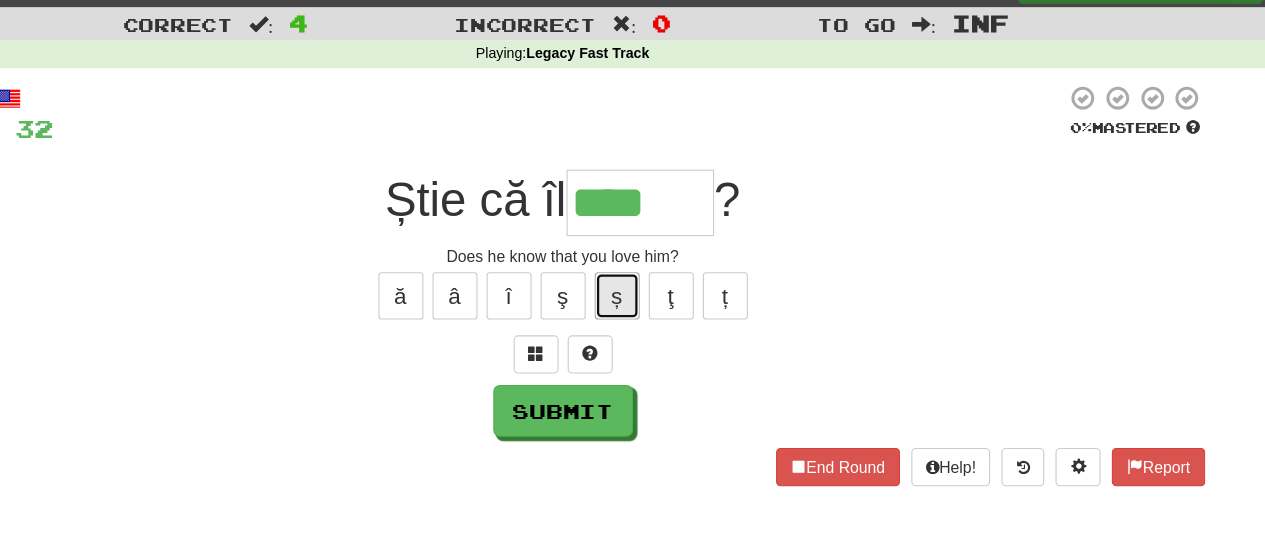click on "ș" at bounding box center (681, 307) 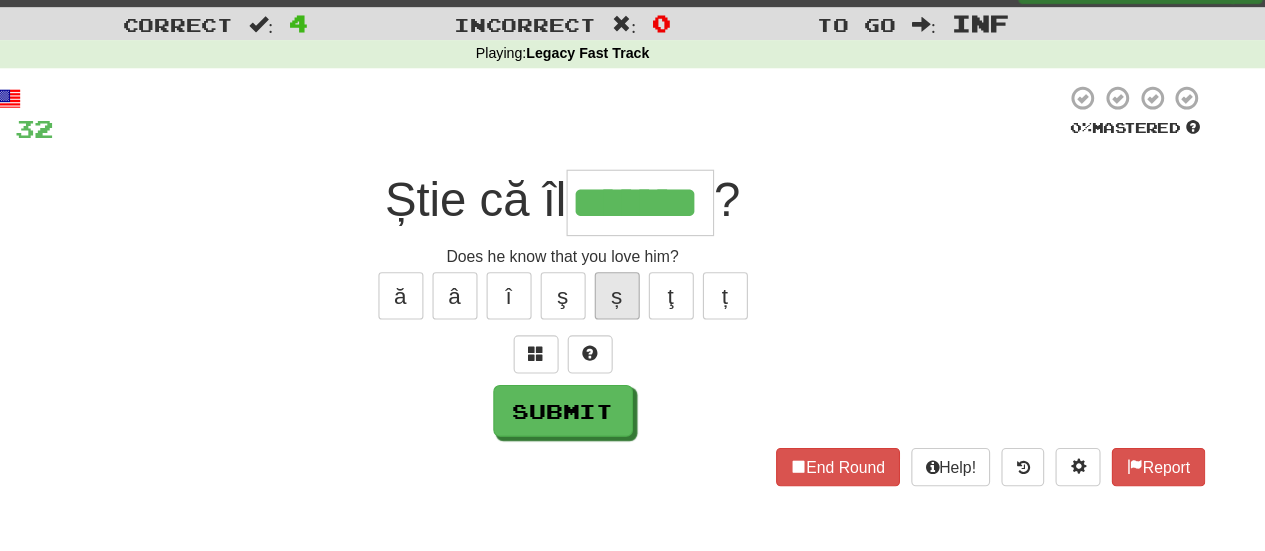 type on "*******" 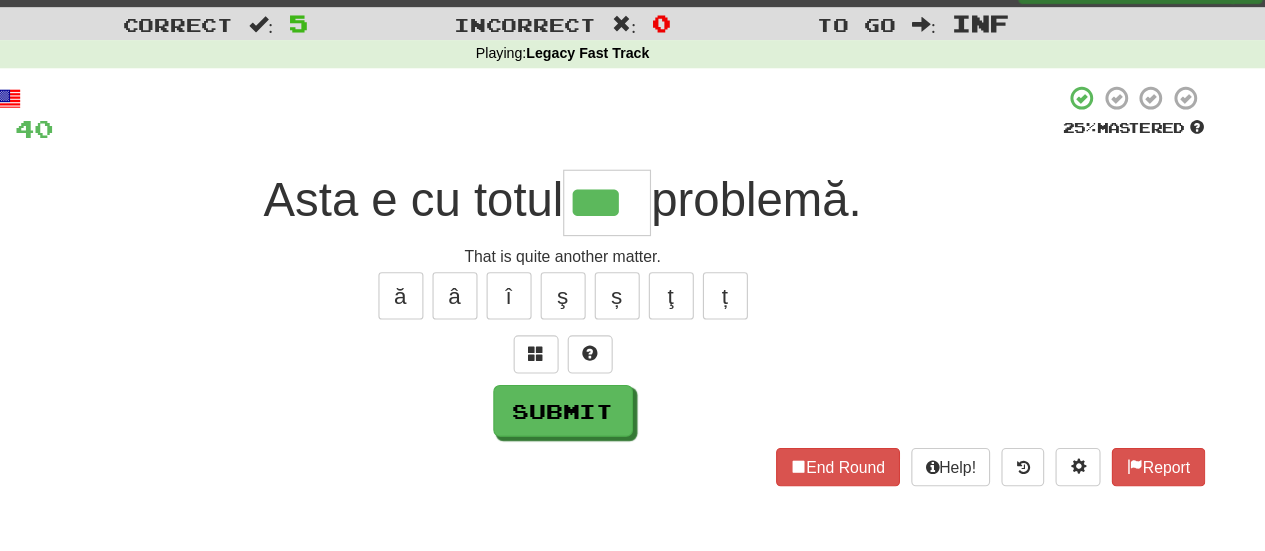 type on "***" 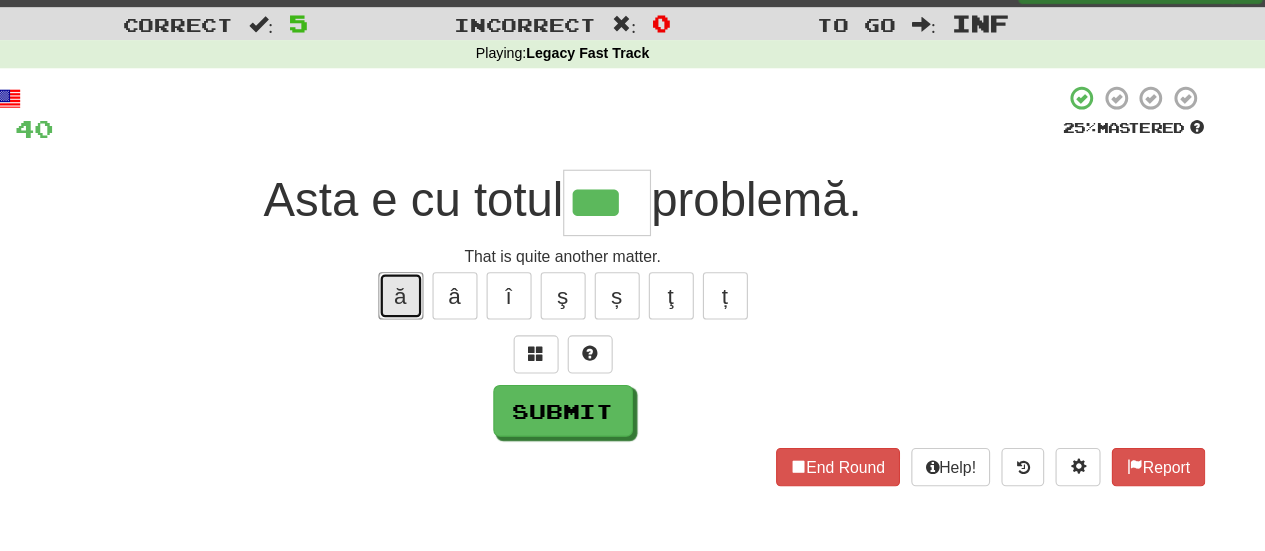 type 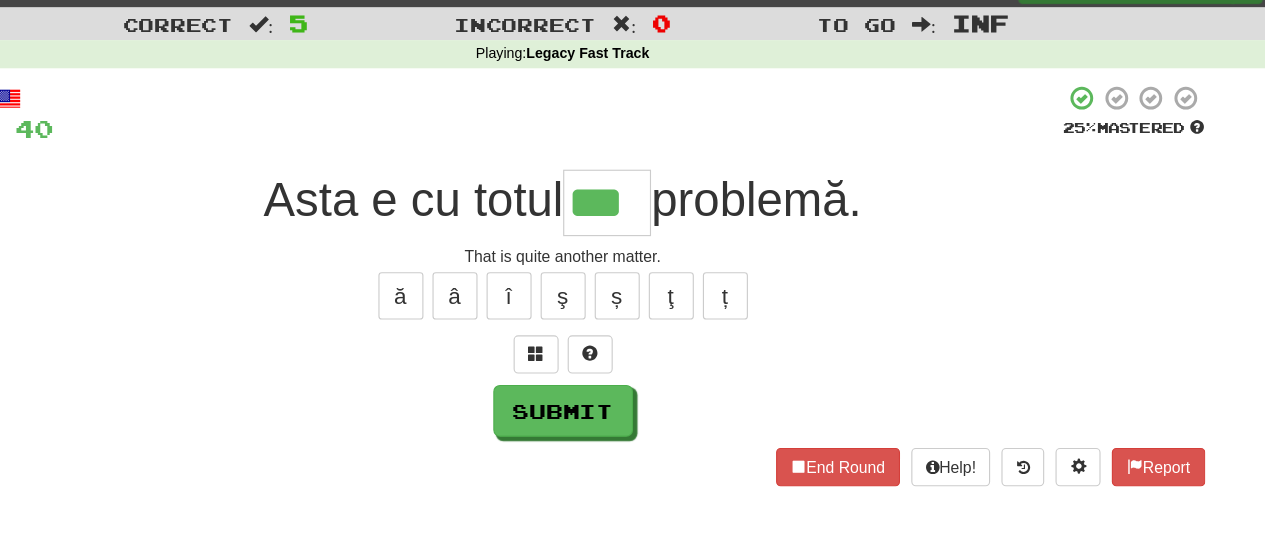 type on "****" 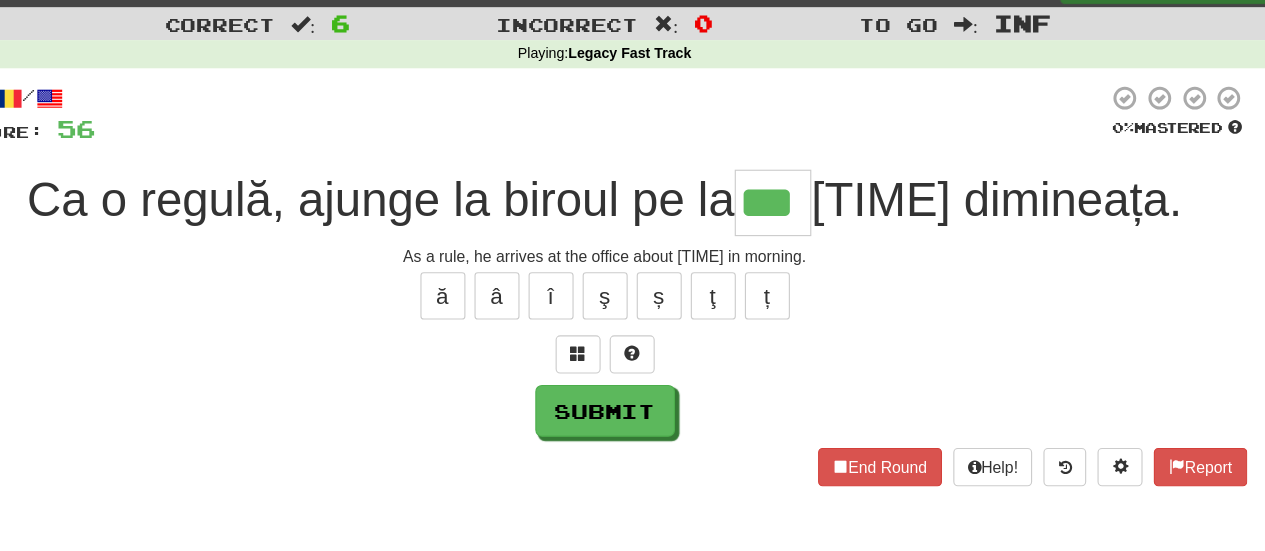 type on "***" 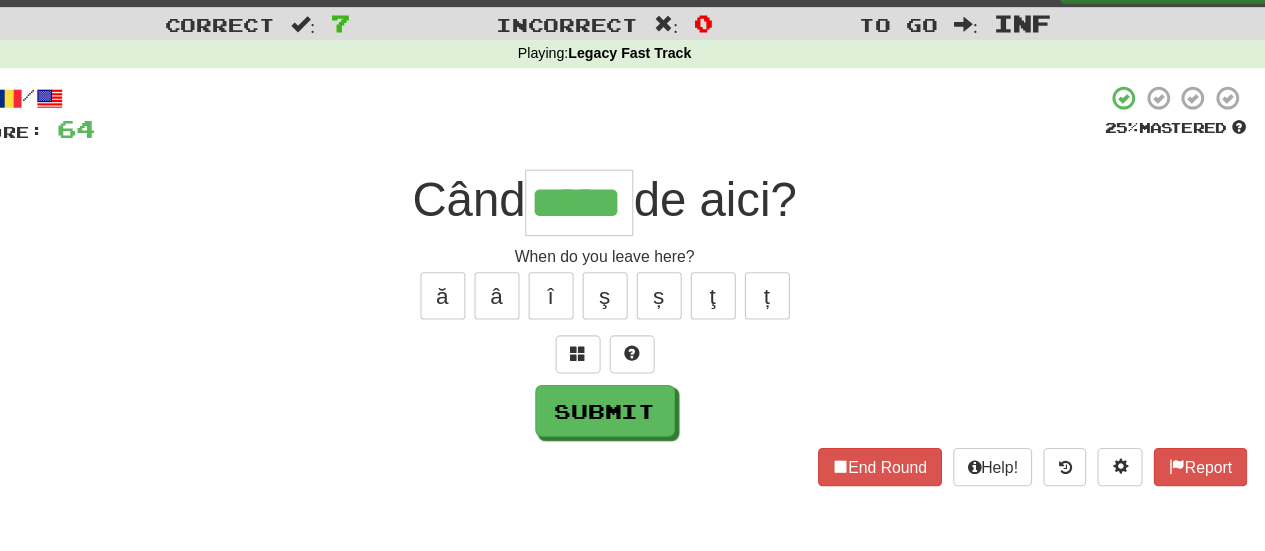type on "*****" 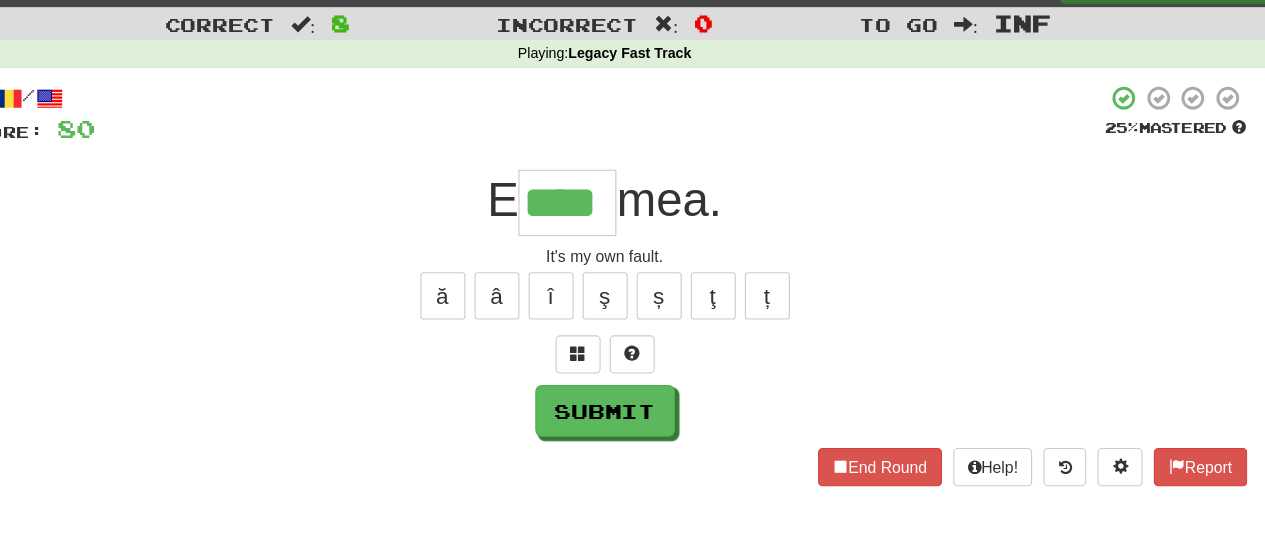 type on "****" 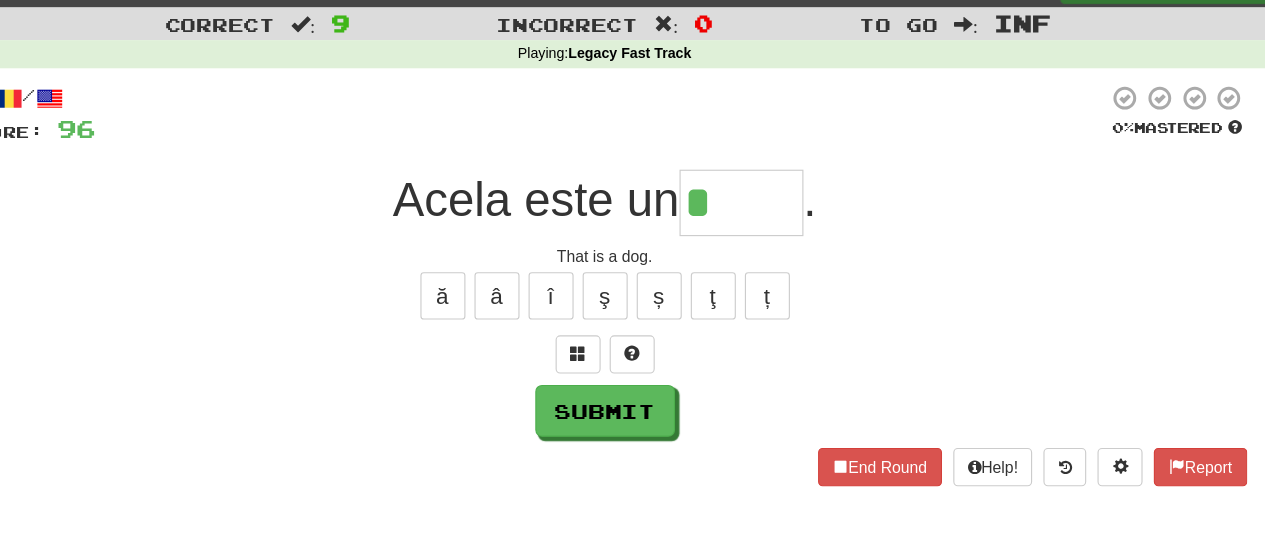 type on "*" 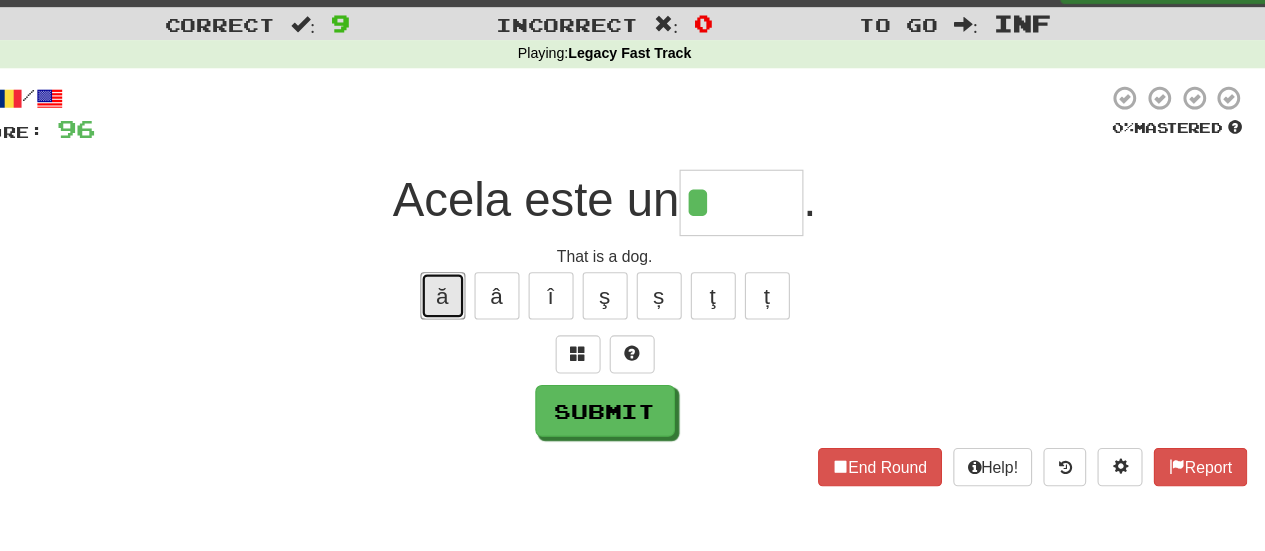 type 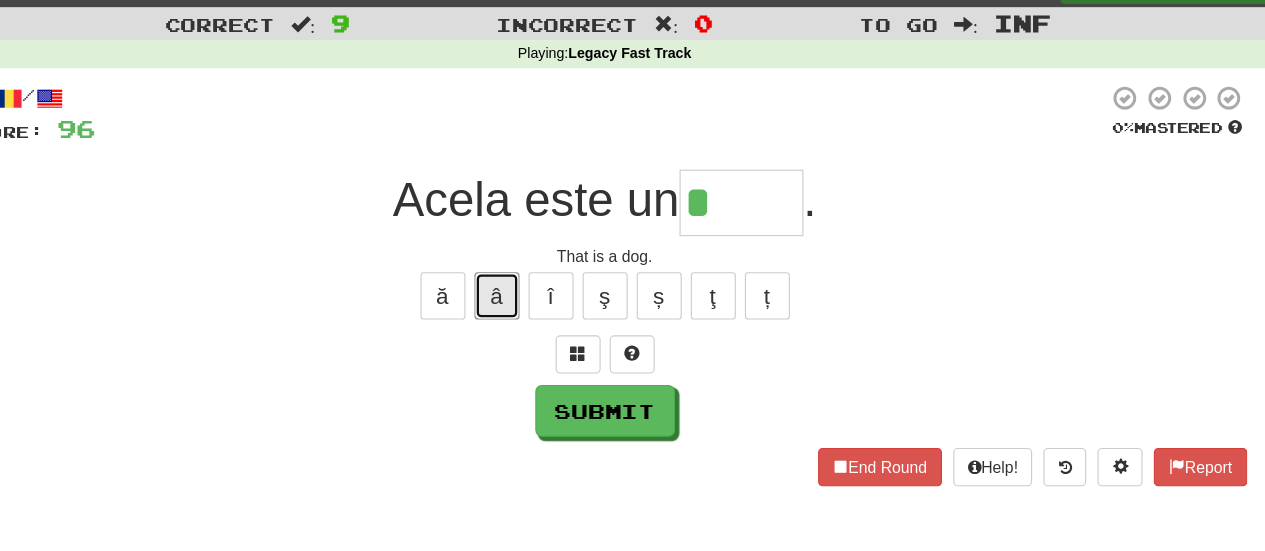 type 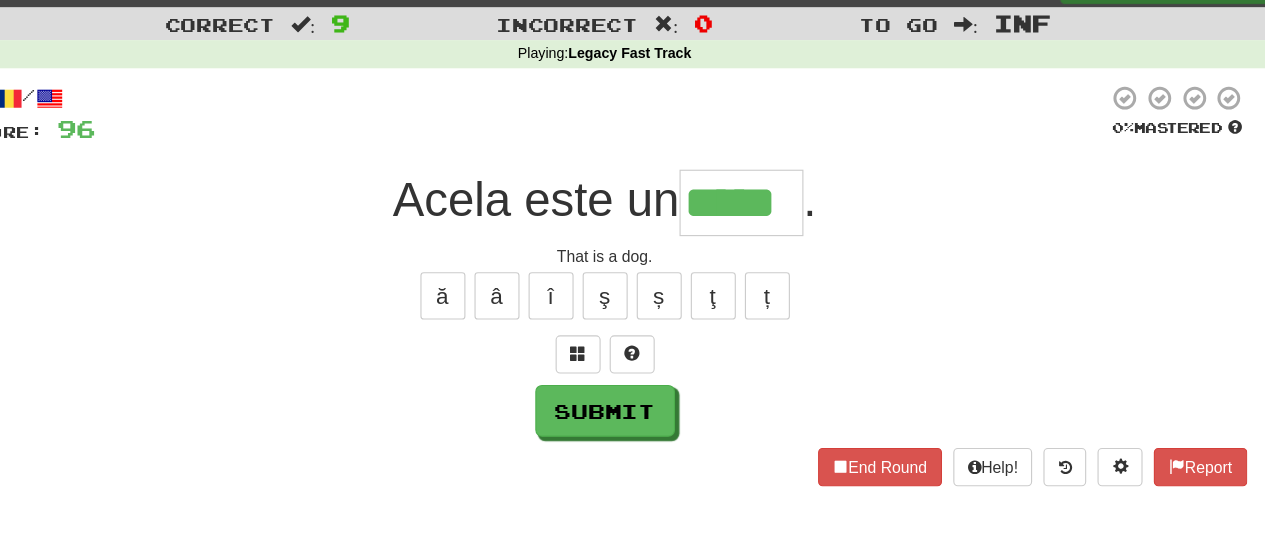 type on "*****" 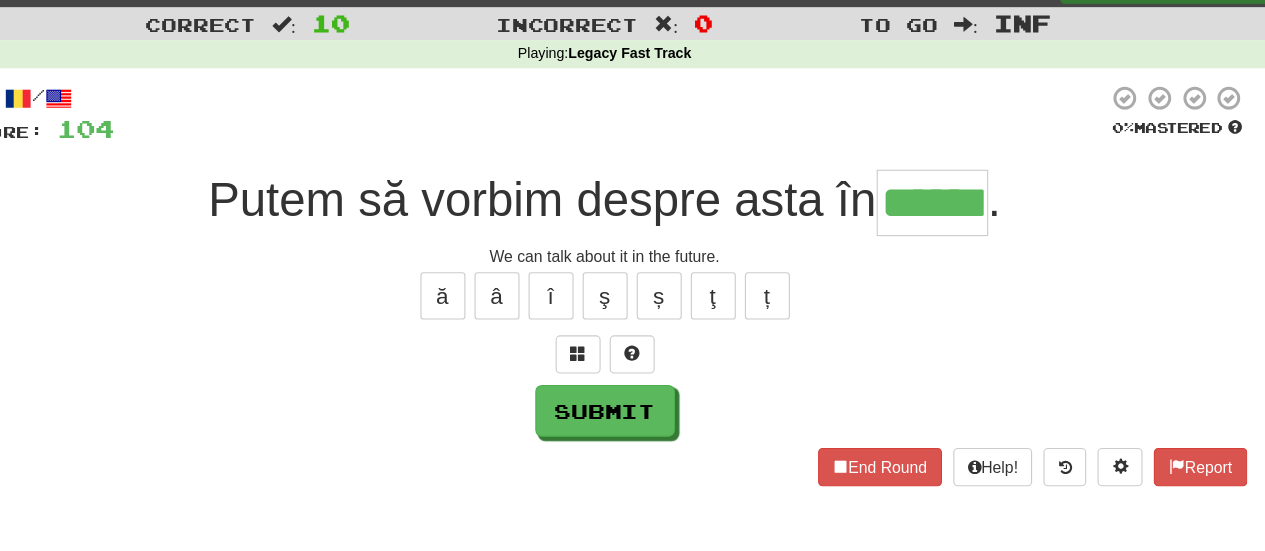 type on "******" 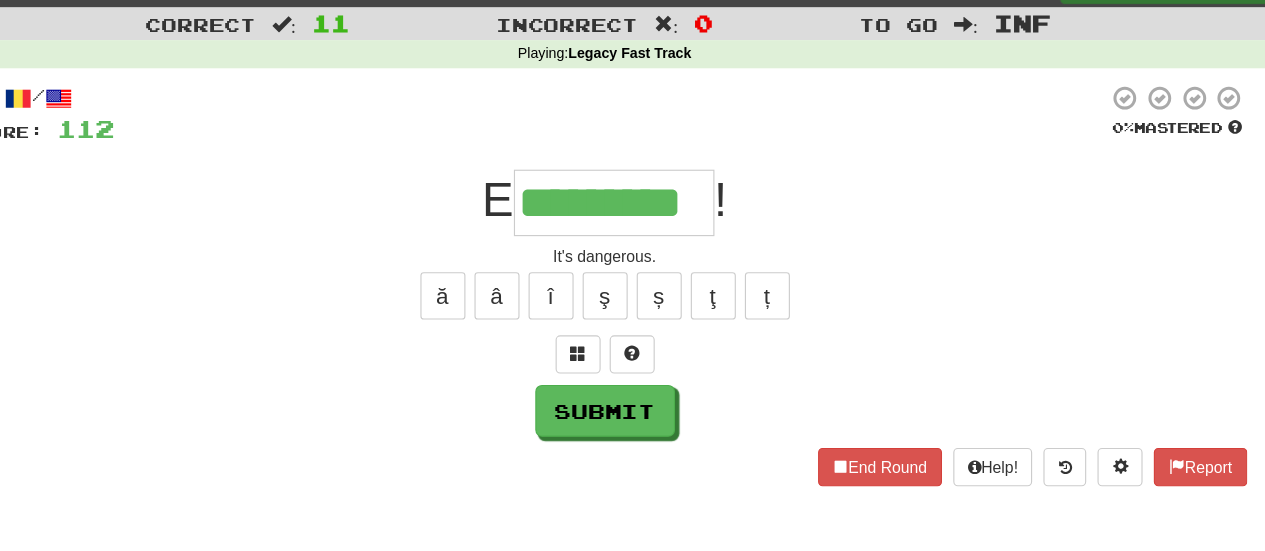 type on "*********" 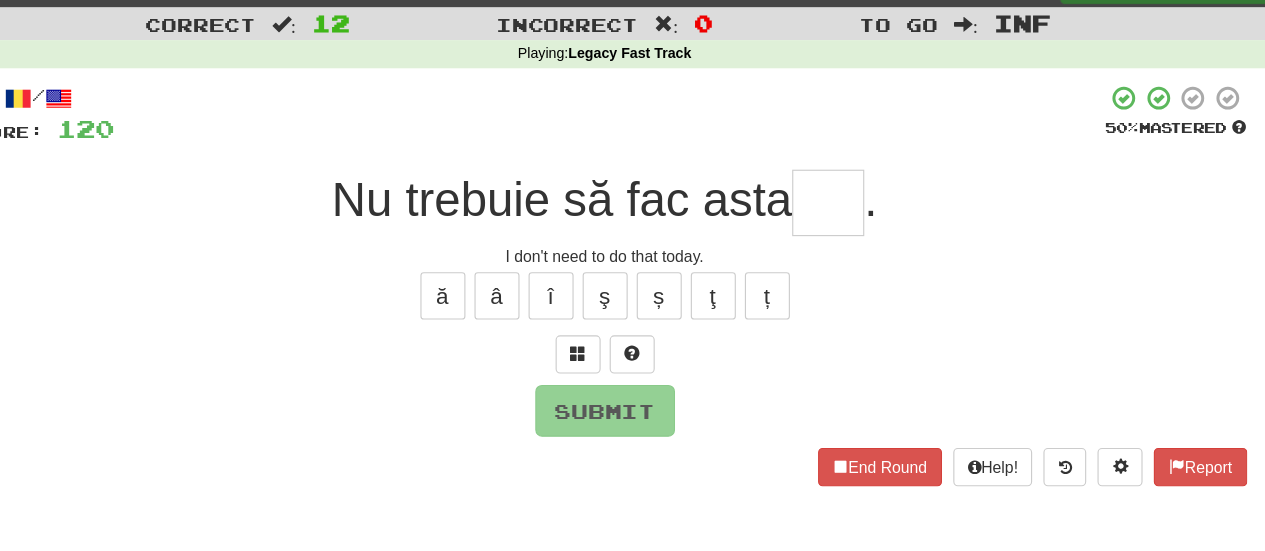 type on "*" 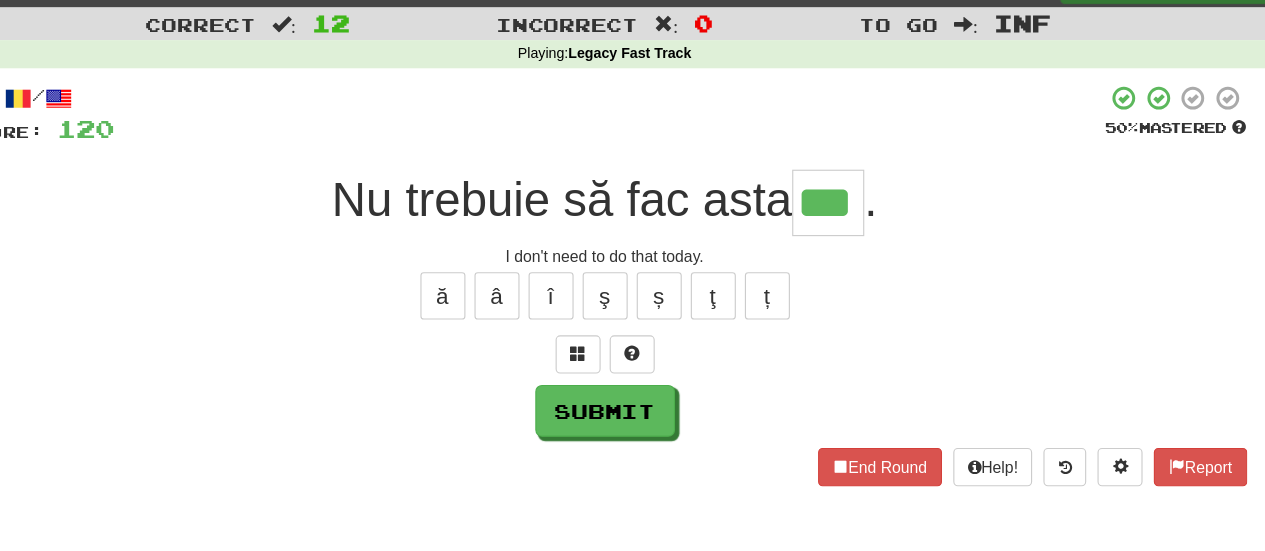 type on "***" 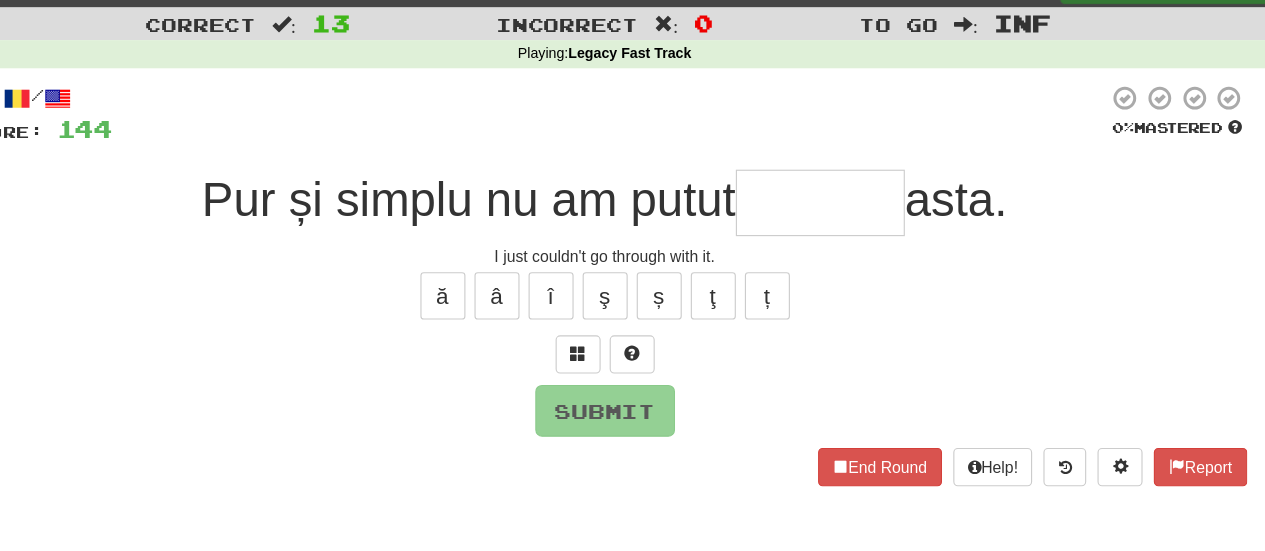 type on "*" 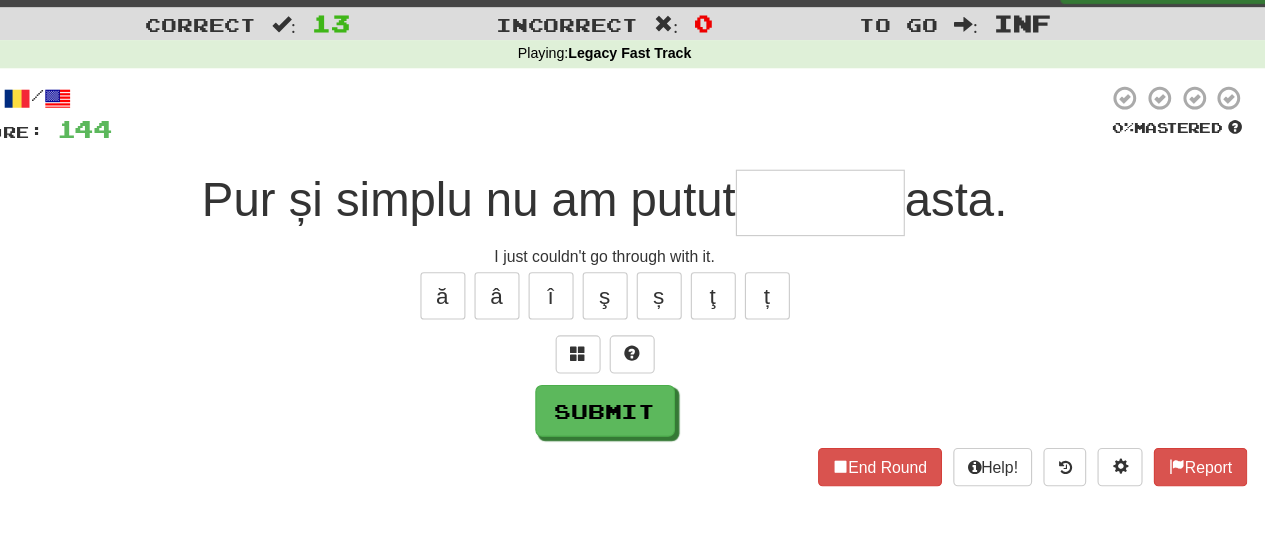 type on "*" 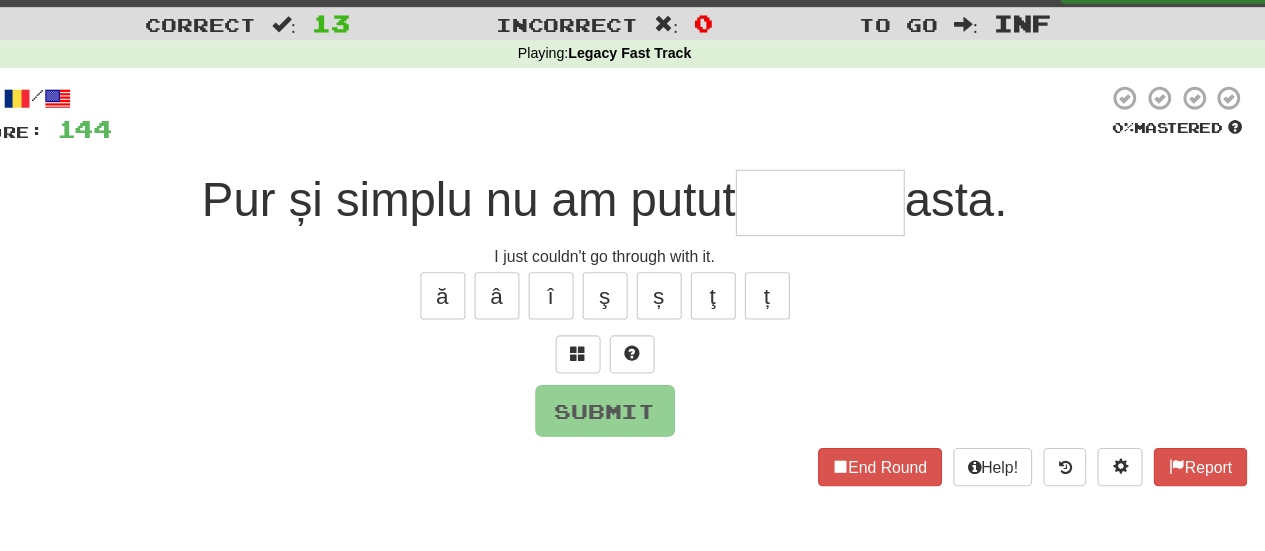 type on "*" 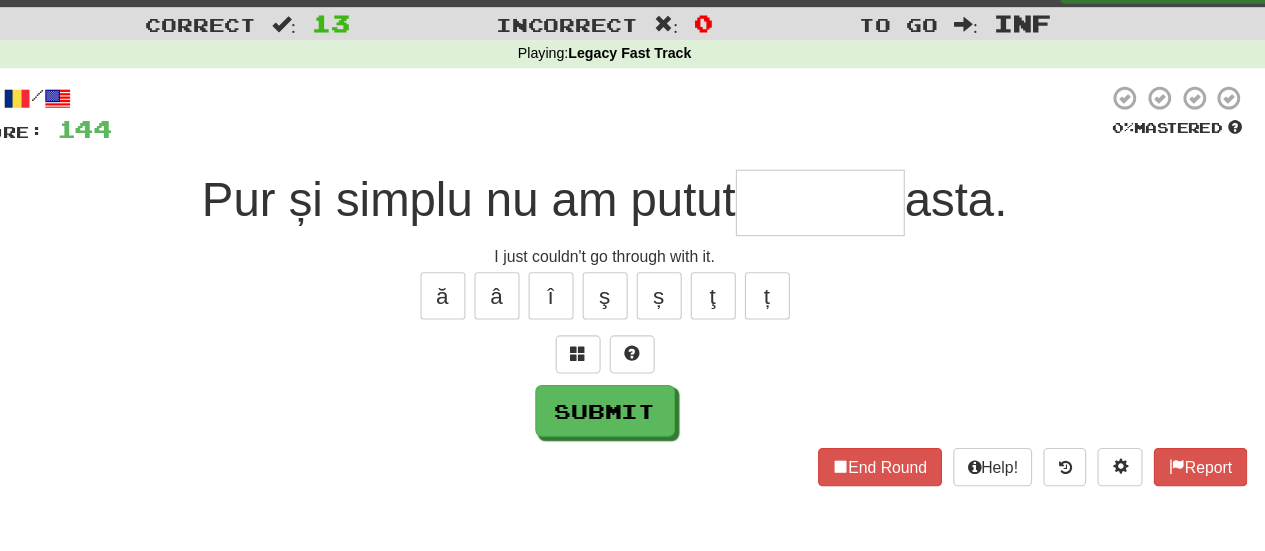 type on "*" 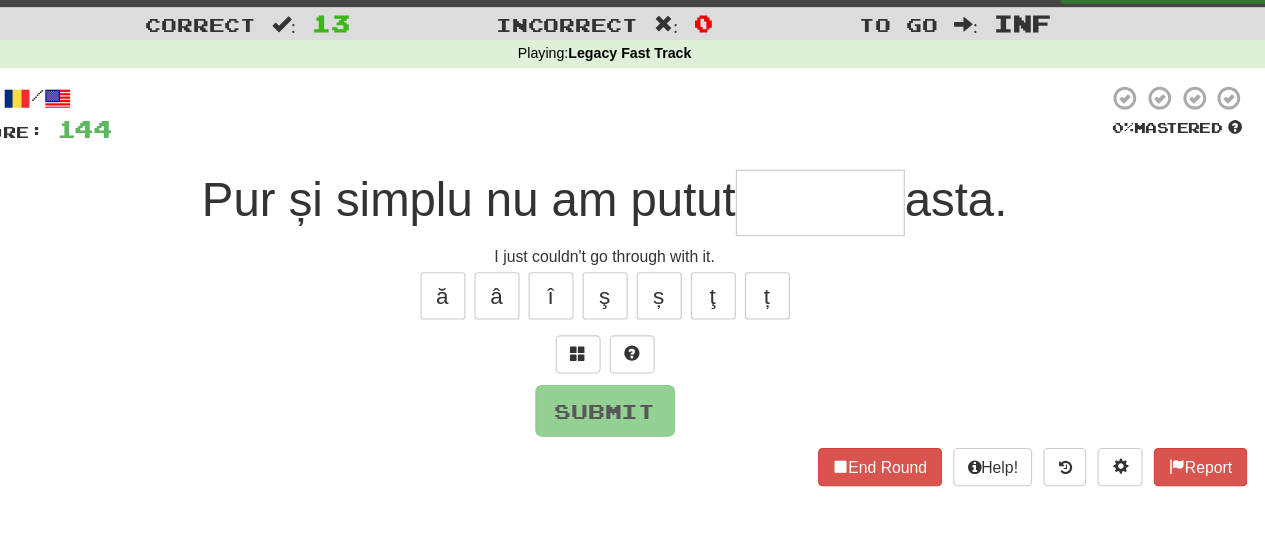 type on "*" 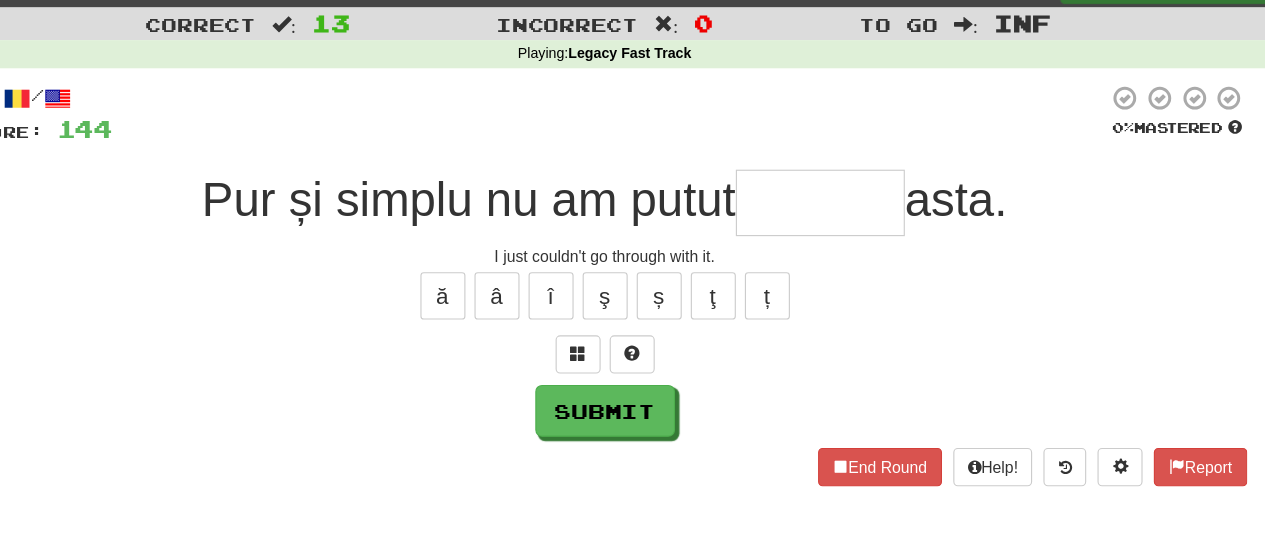 type on "*" 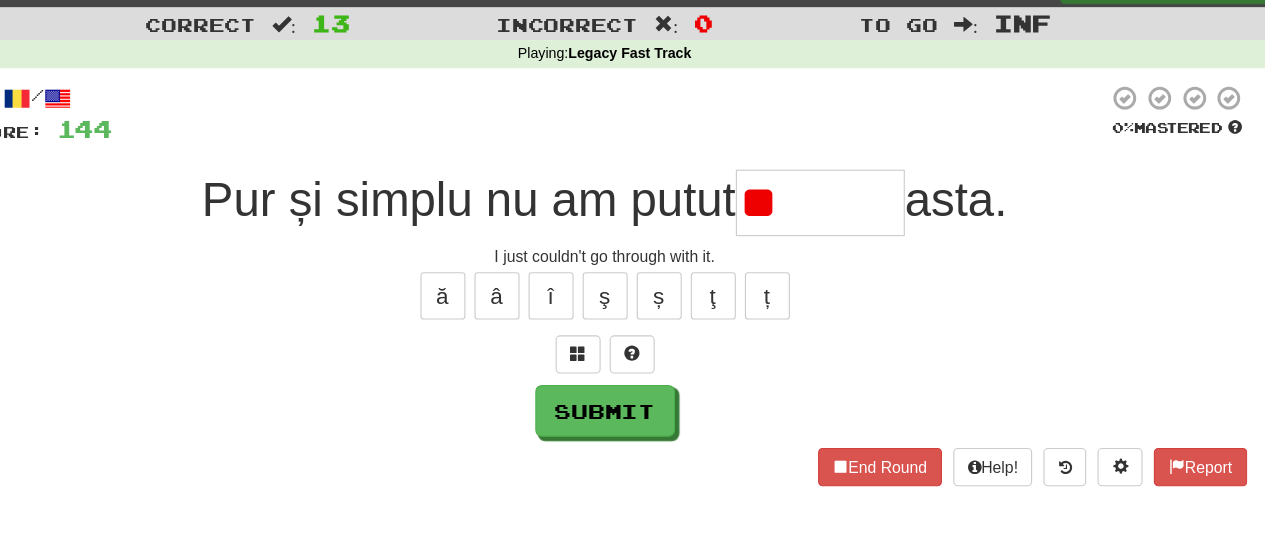 type on "*" 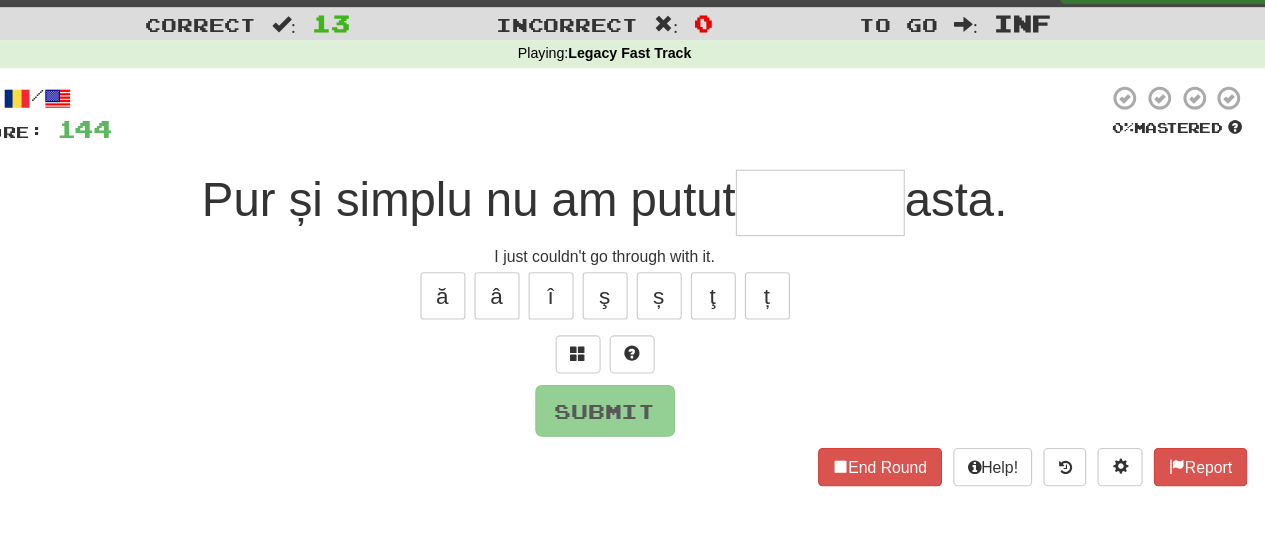 type on "*" 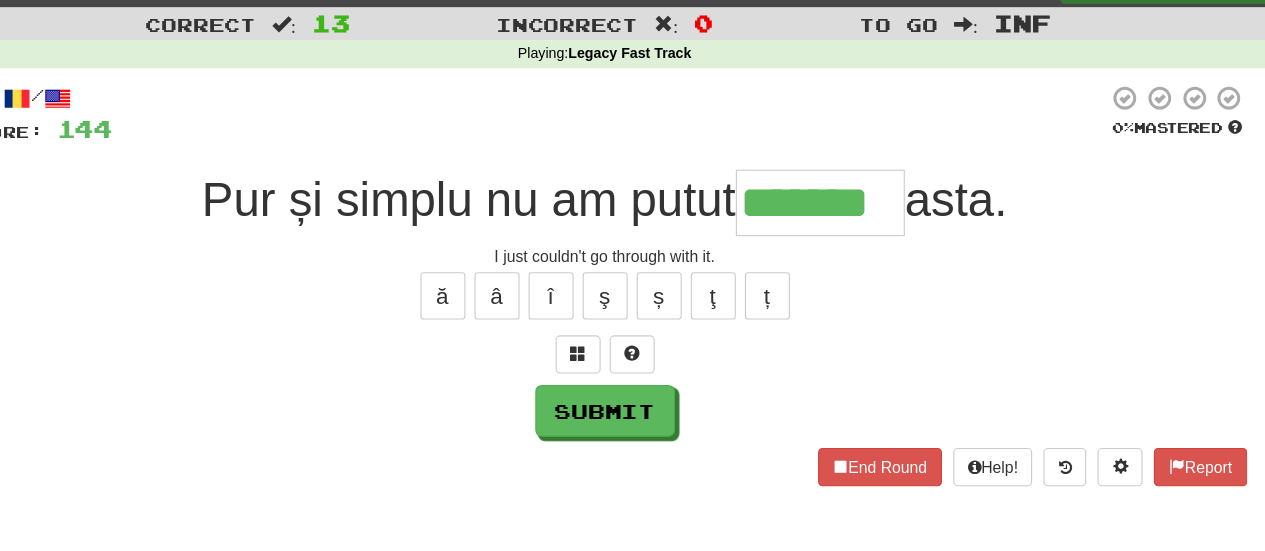 type on "*******" 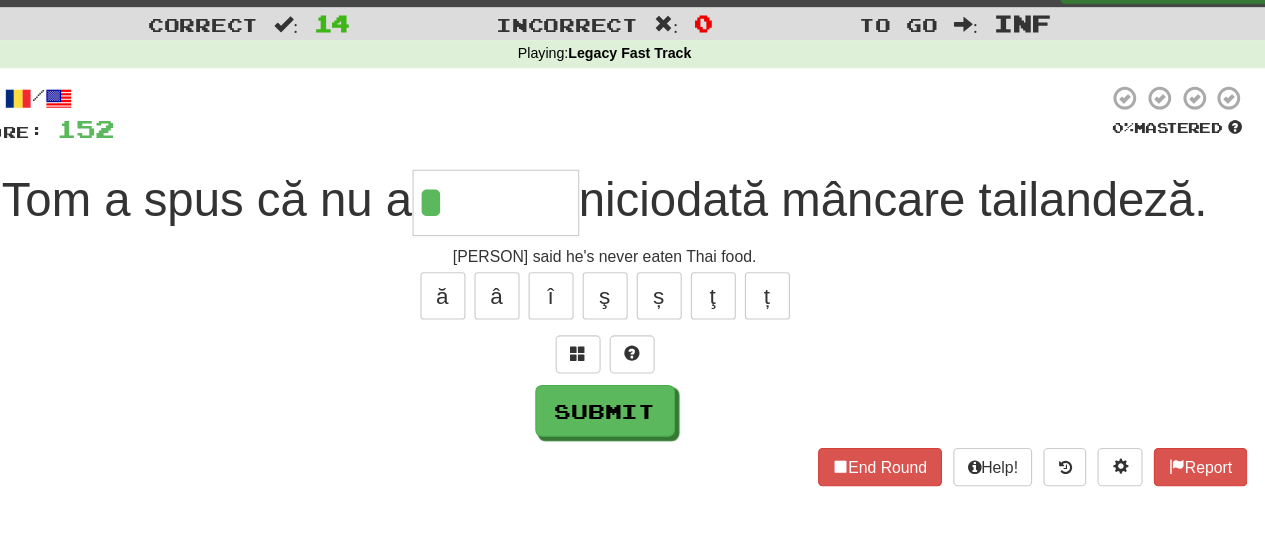 type on "*" 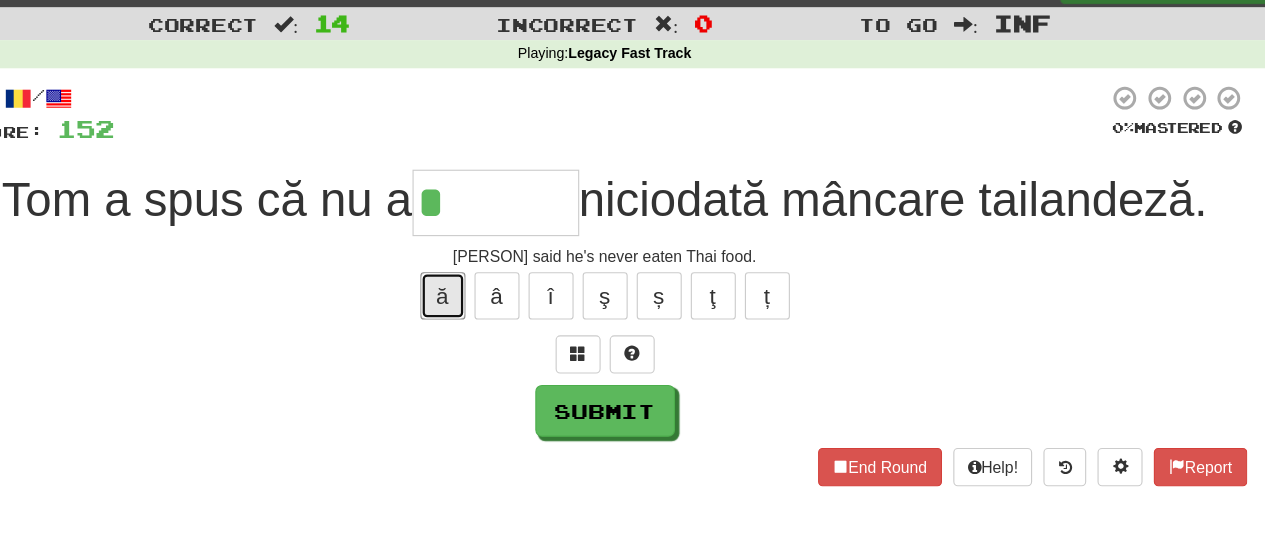 type 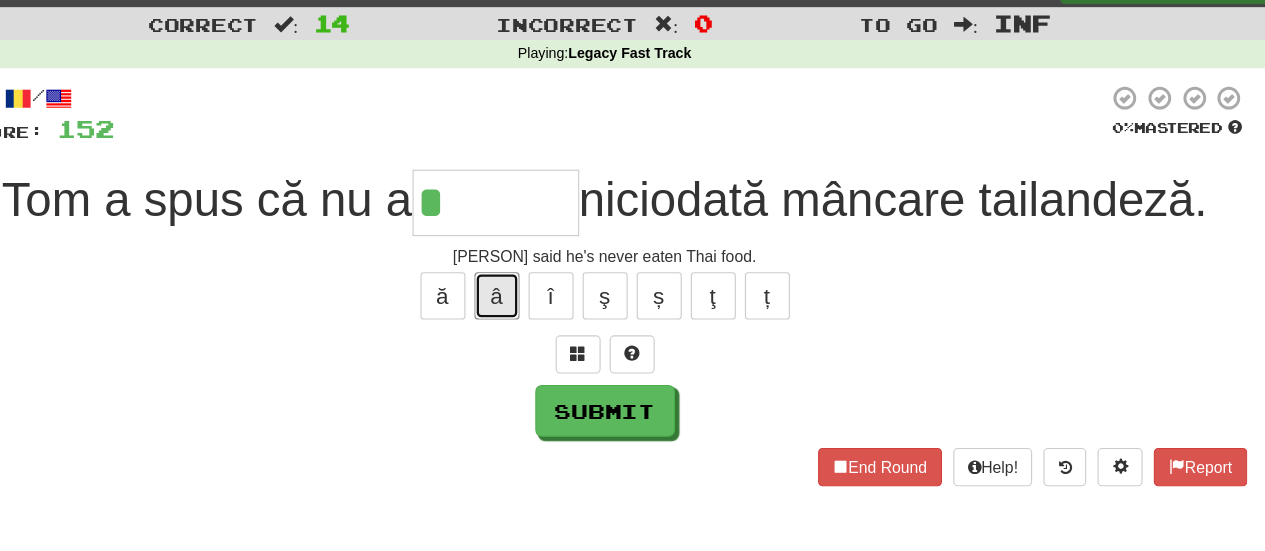 type 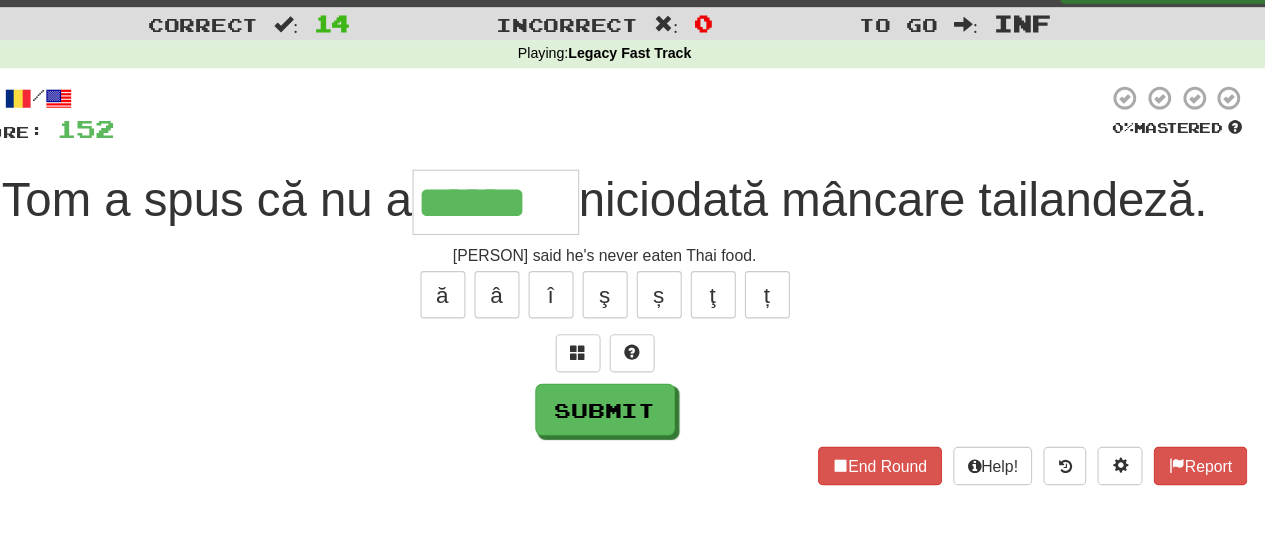 scroll, scrollTop: 0, scrollLeft: 0, axis: both 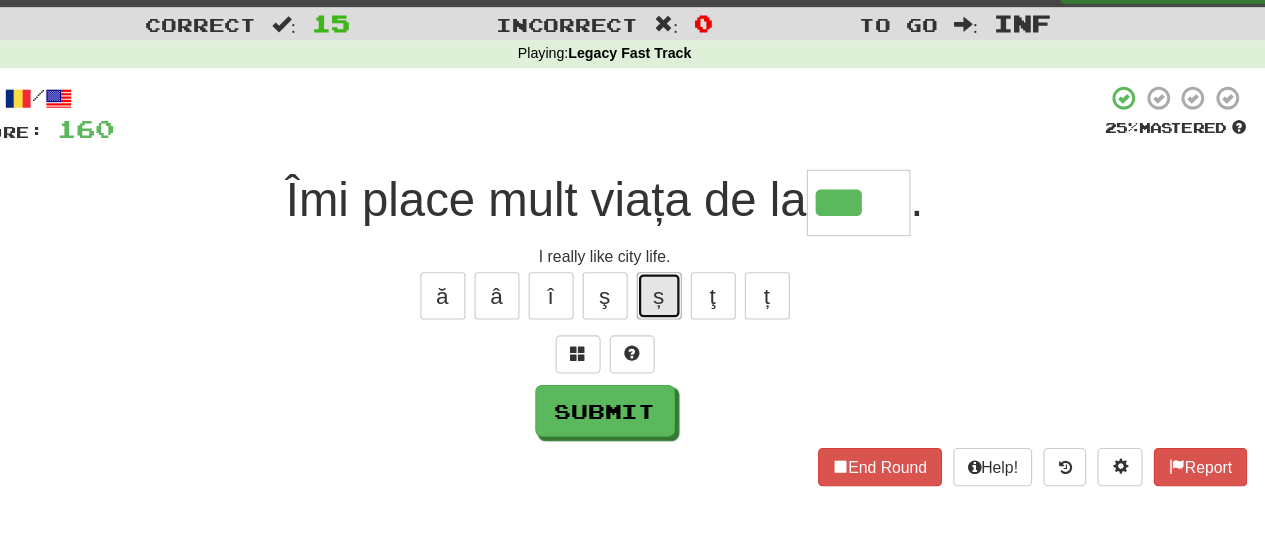 click on "ș" at bounding box center (681, 307) 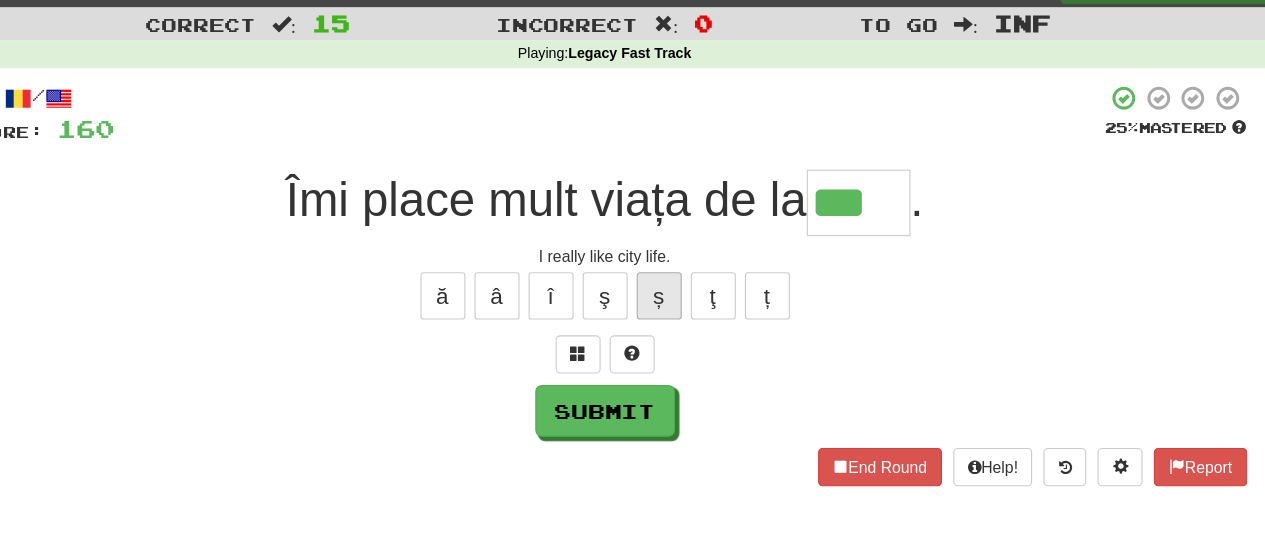 type on "****" 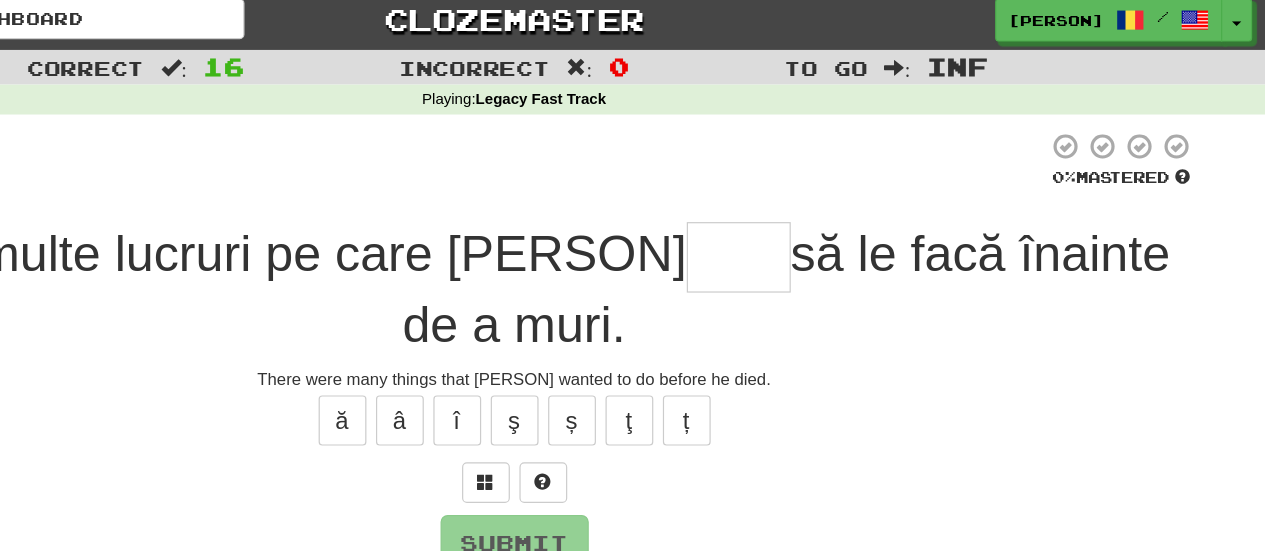 scroll, scrollTop: 0, scrollLeft: 0, axis: both 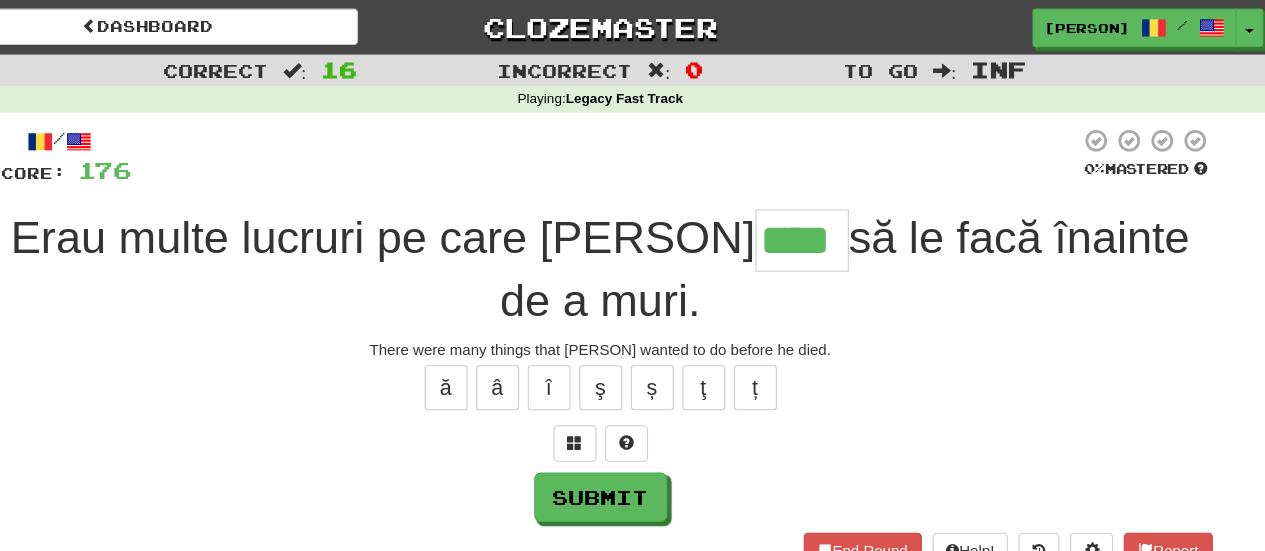 type on "****" 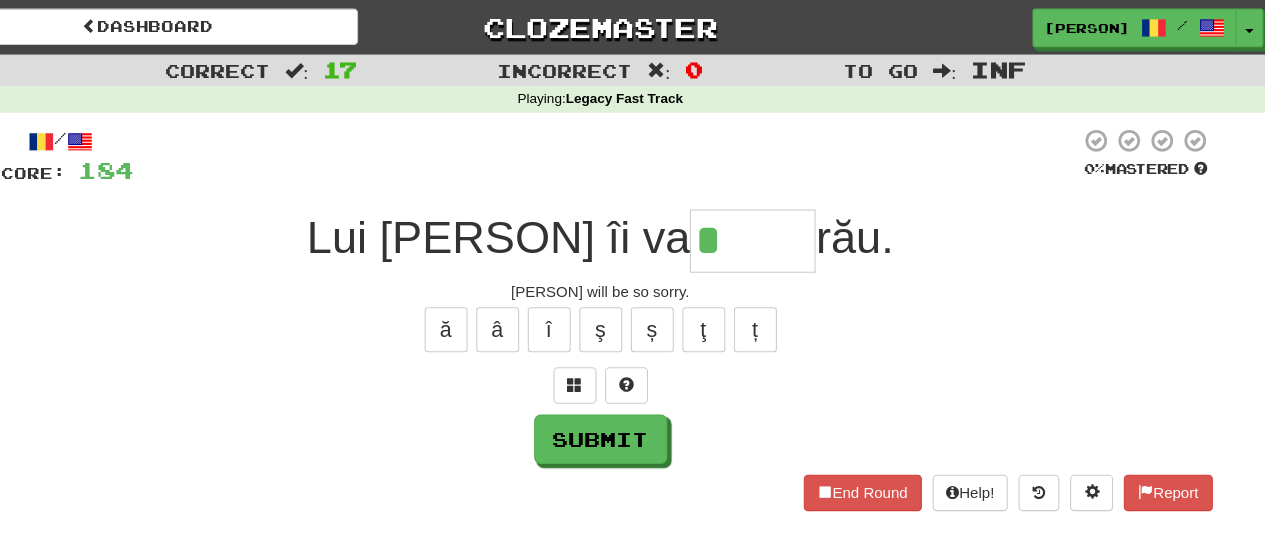 type on "*" 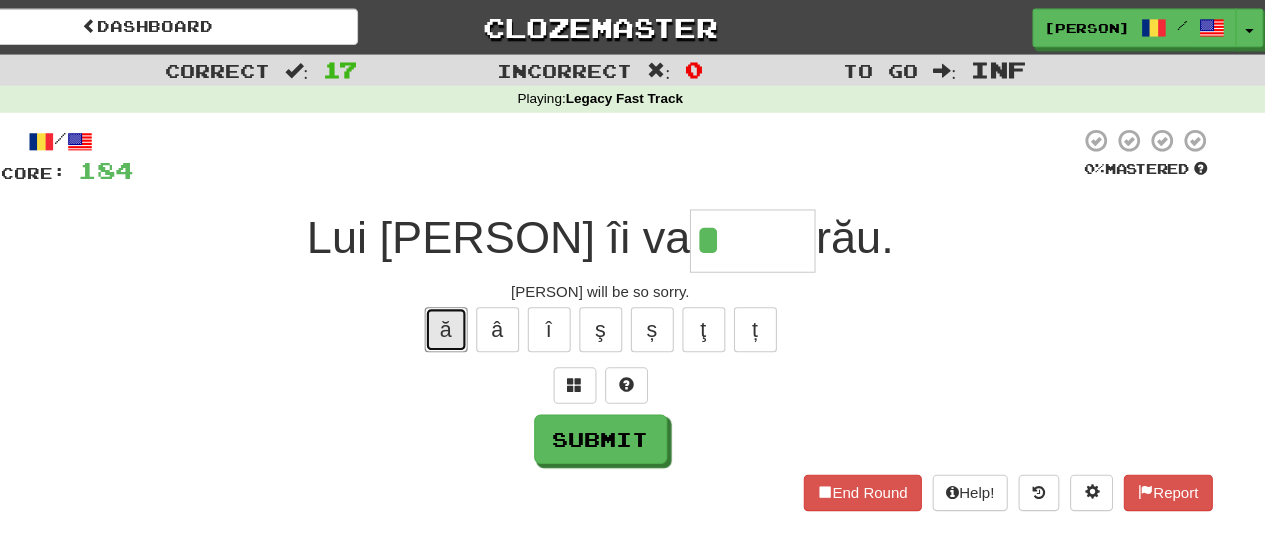 type 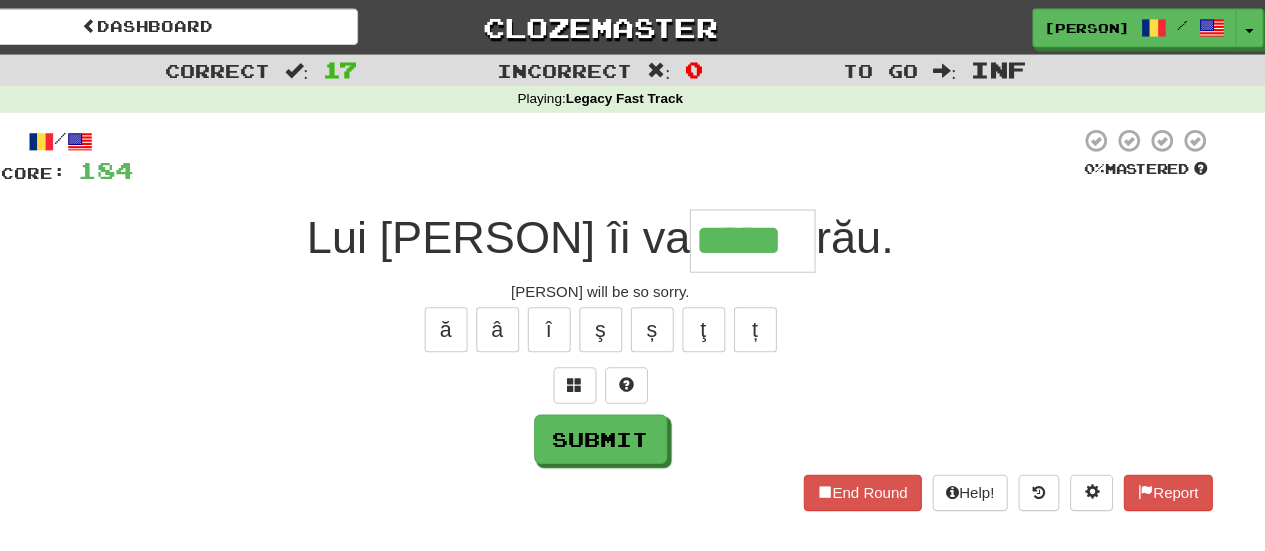 type on "*****" 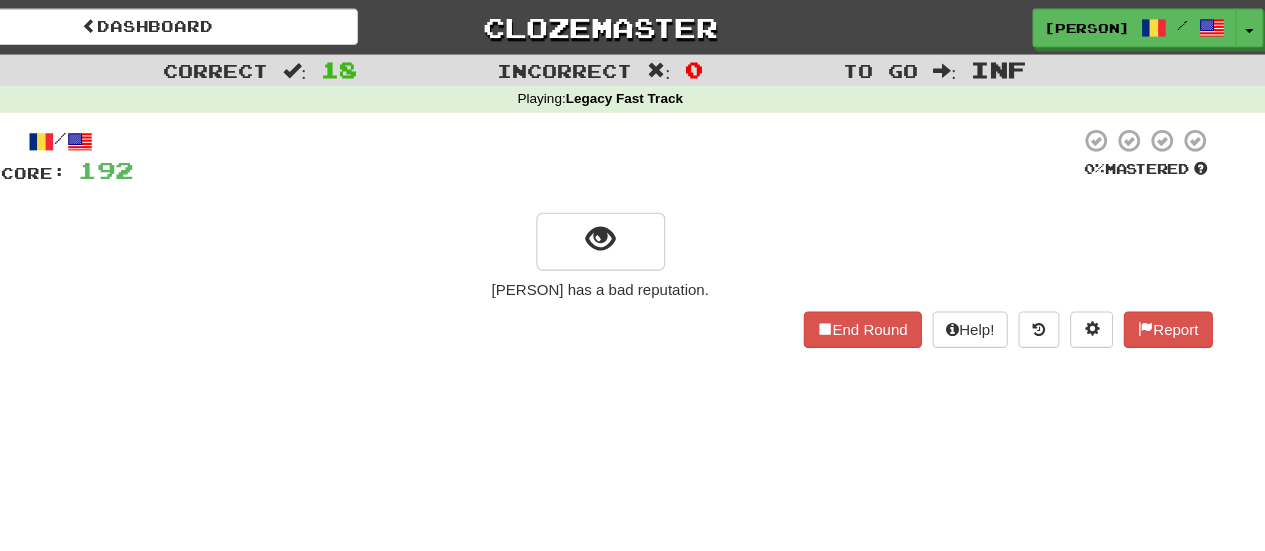 scroll, scrollTop: 0, scrollLeft: 0, axis: both 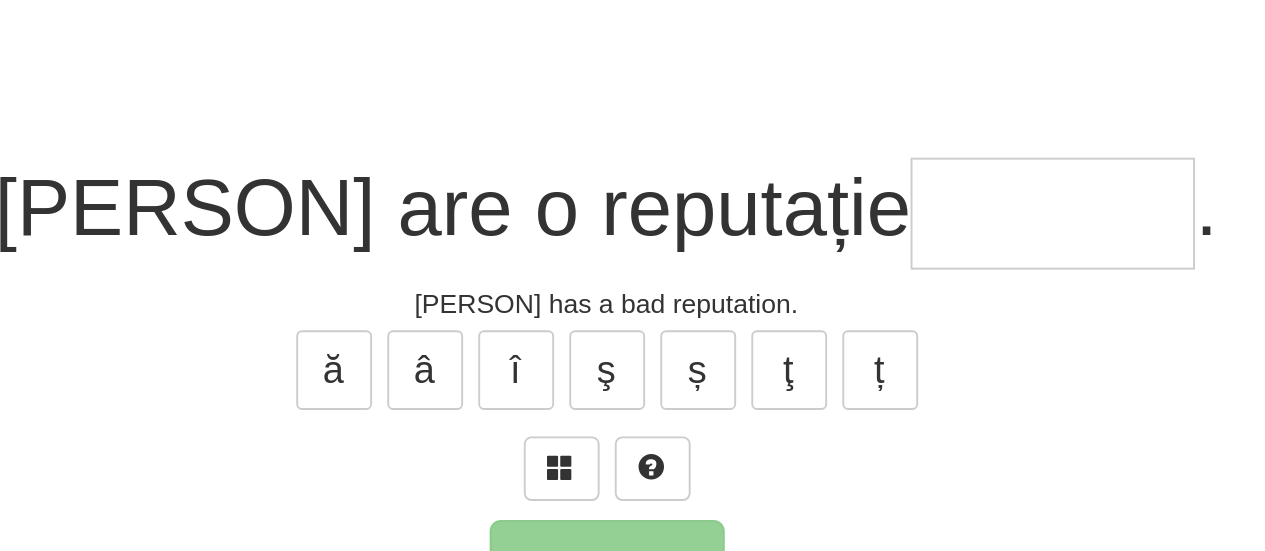 type on "*" 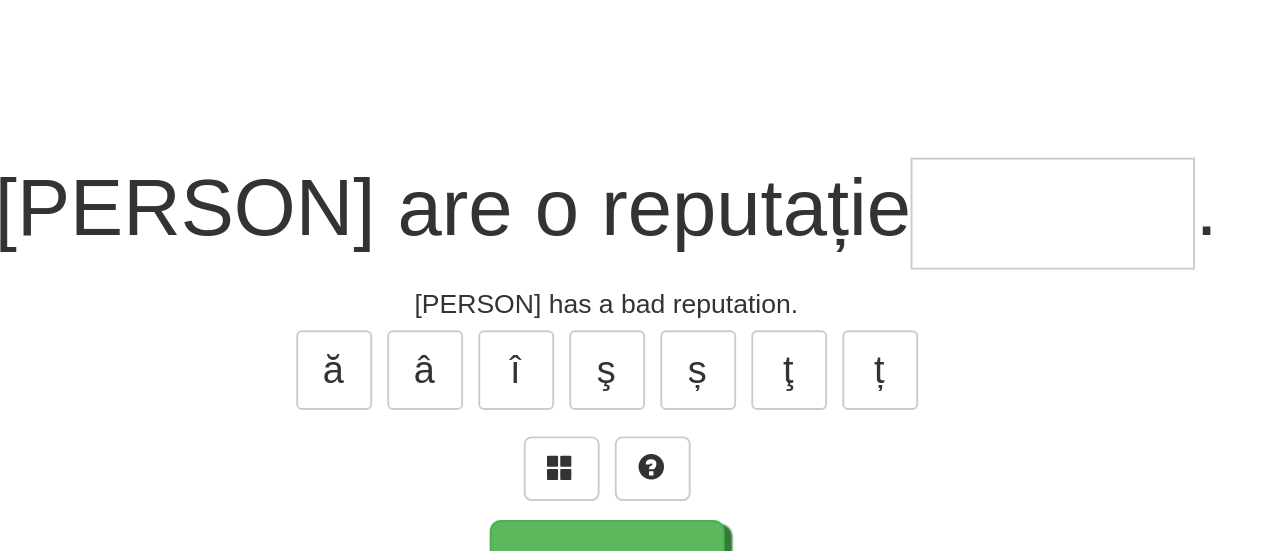 type on "*" 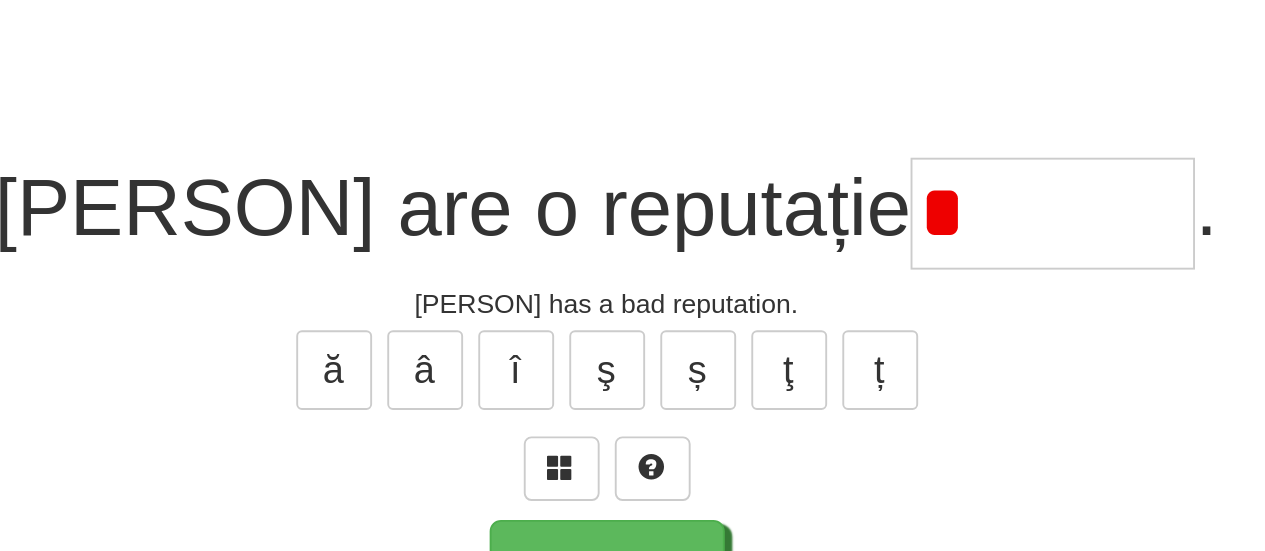 type 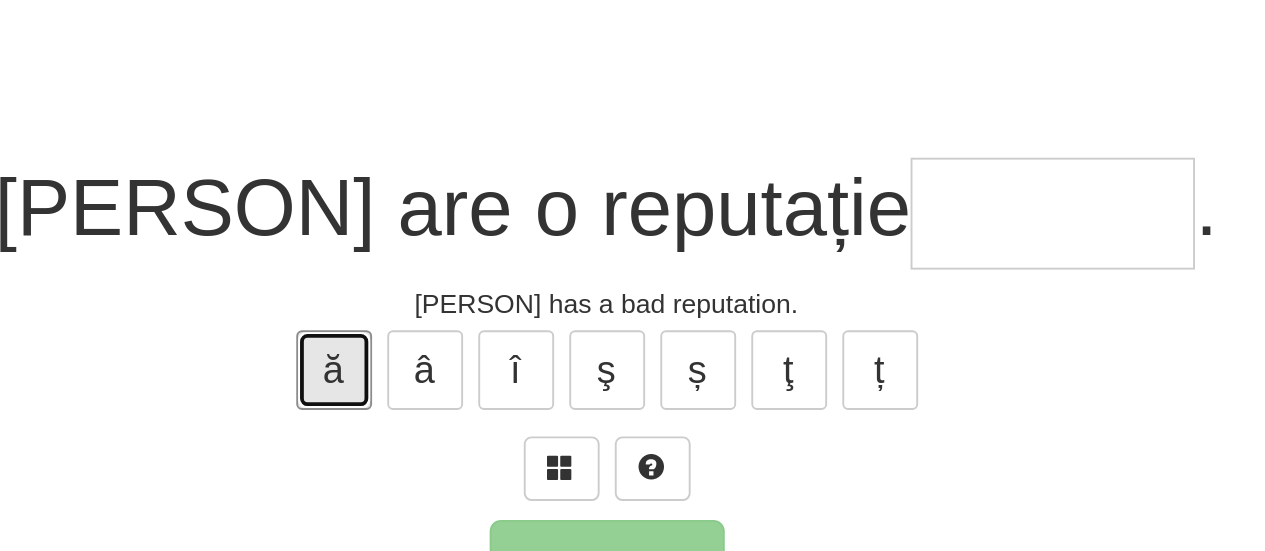 type 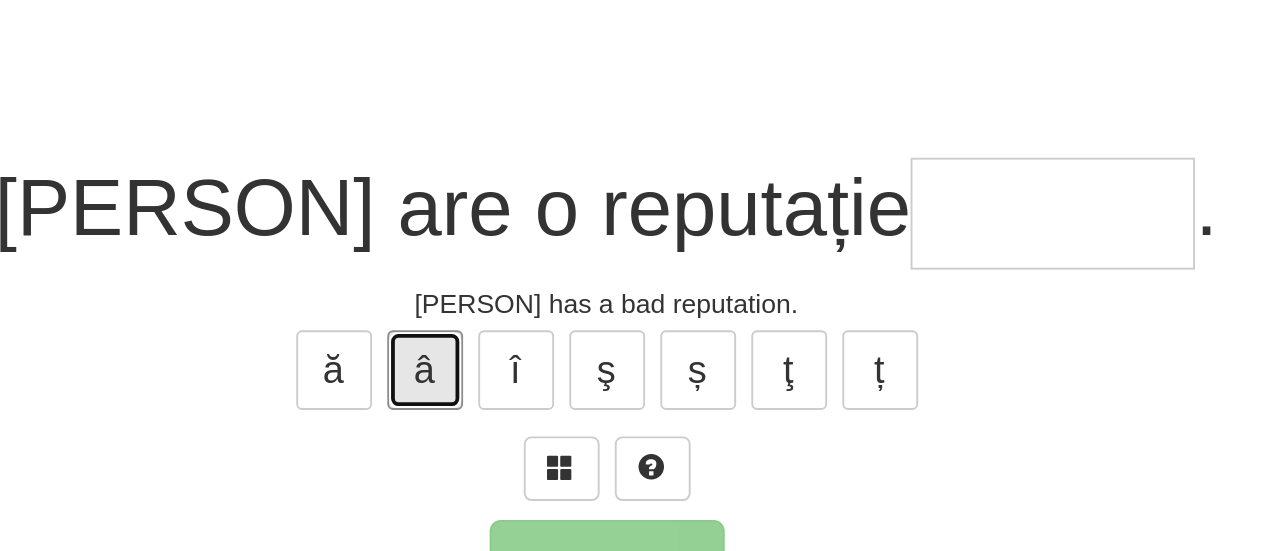 type 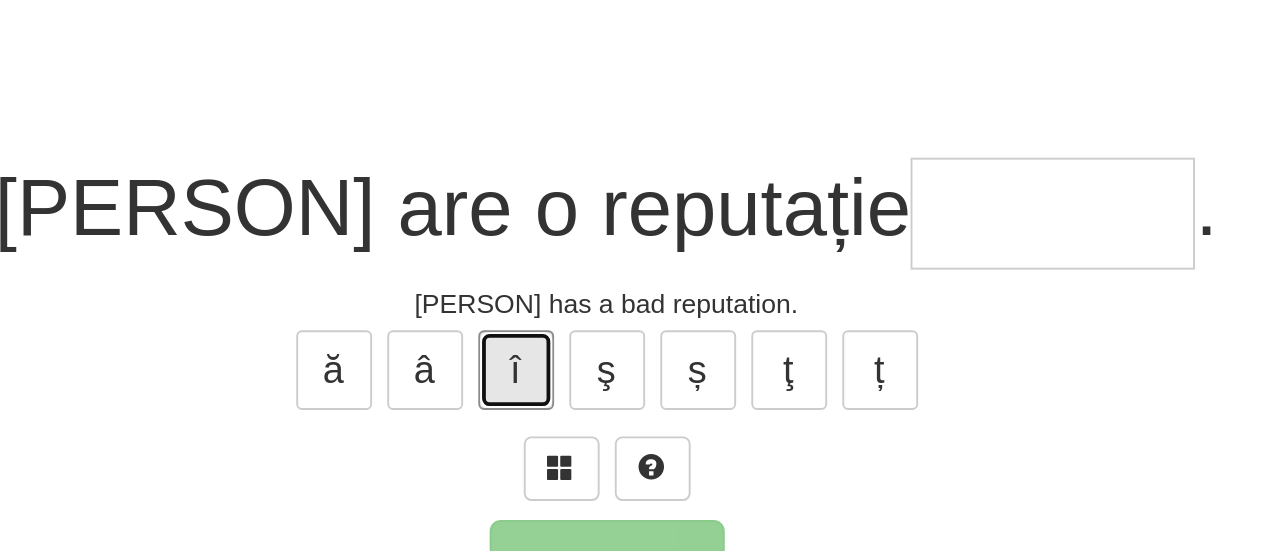 type 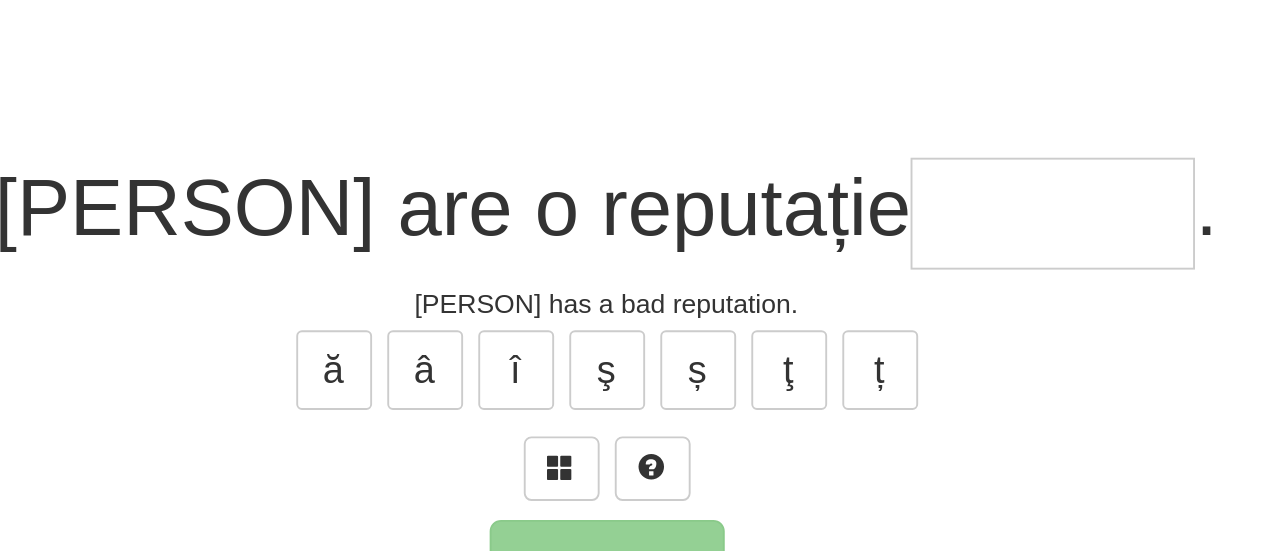type on "*" 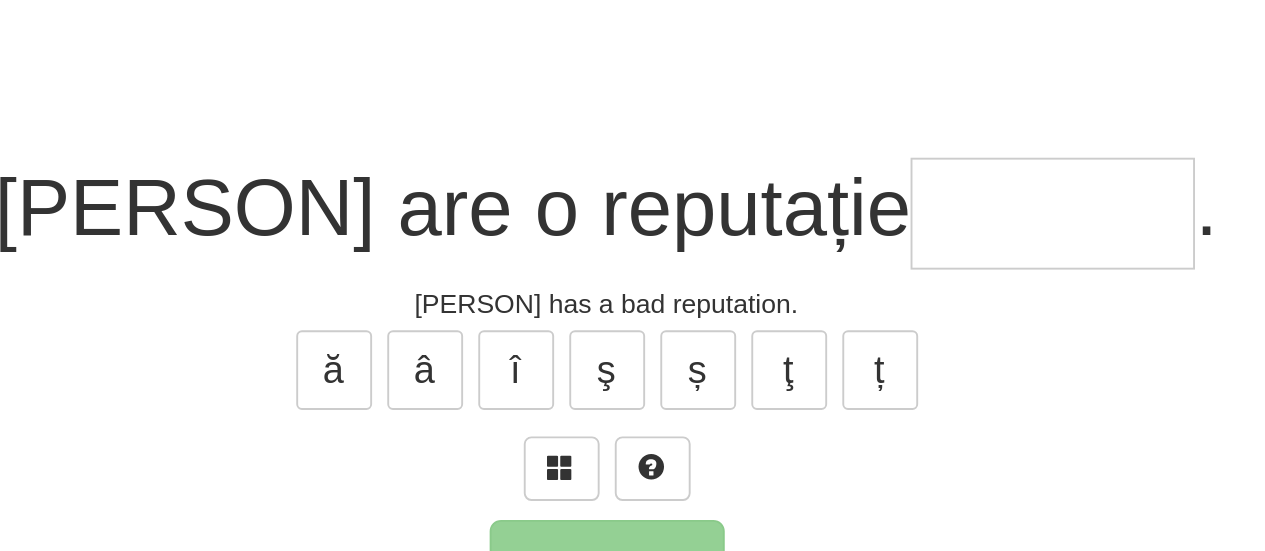 type on "*" 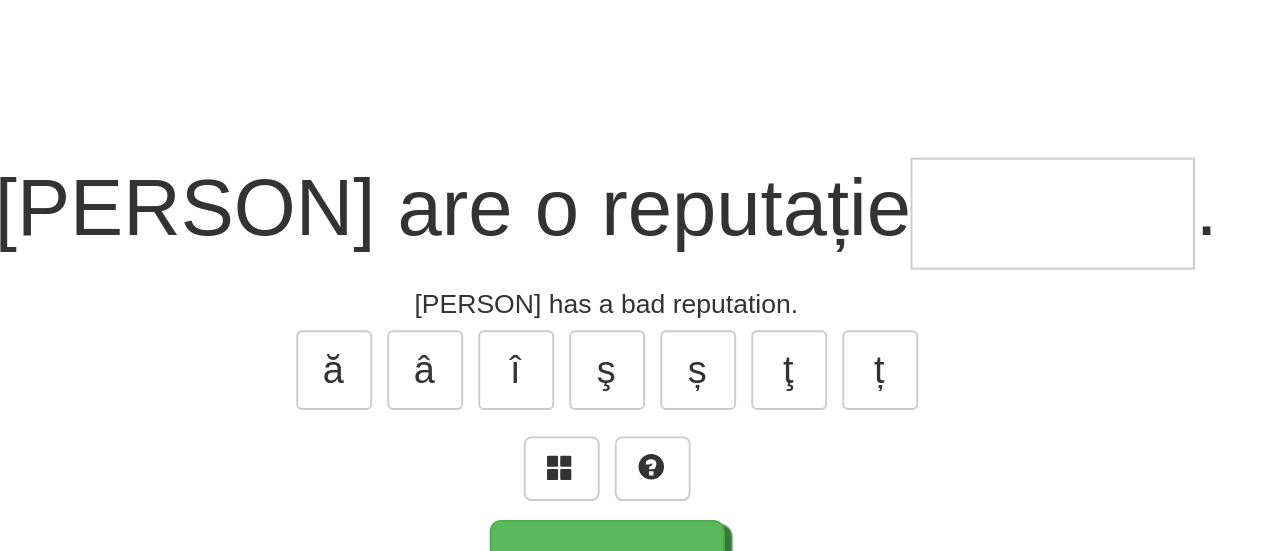 type on "*" 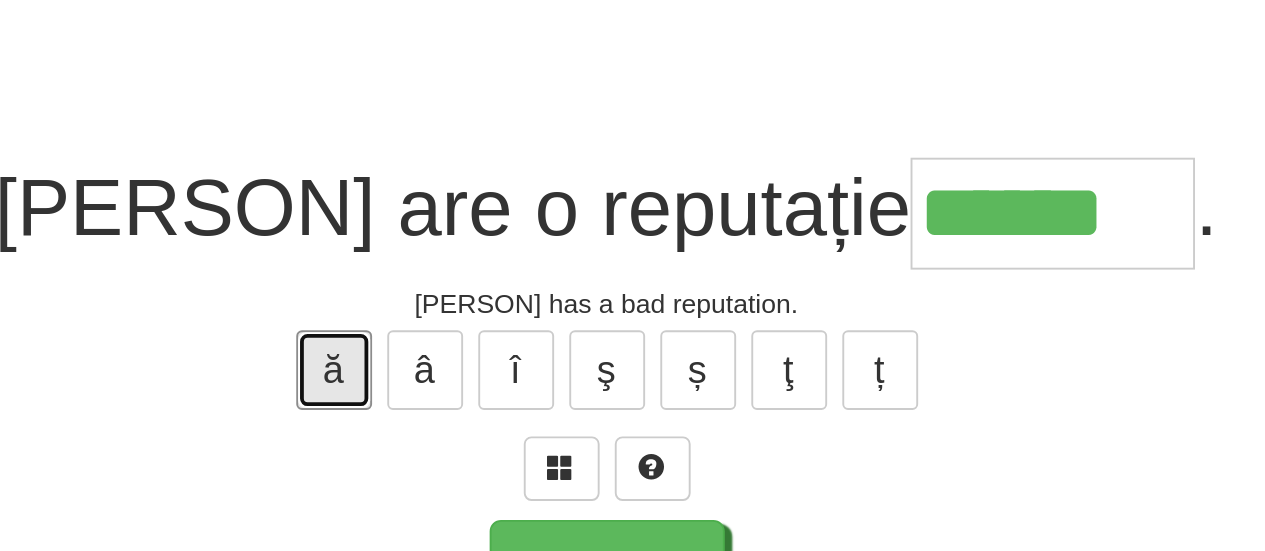 click on "ă" at bounding box center (489, 307) 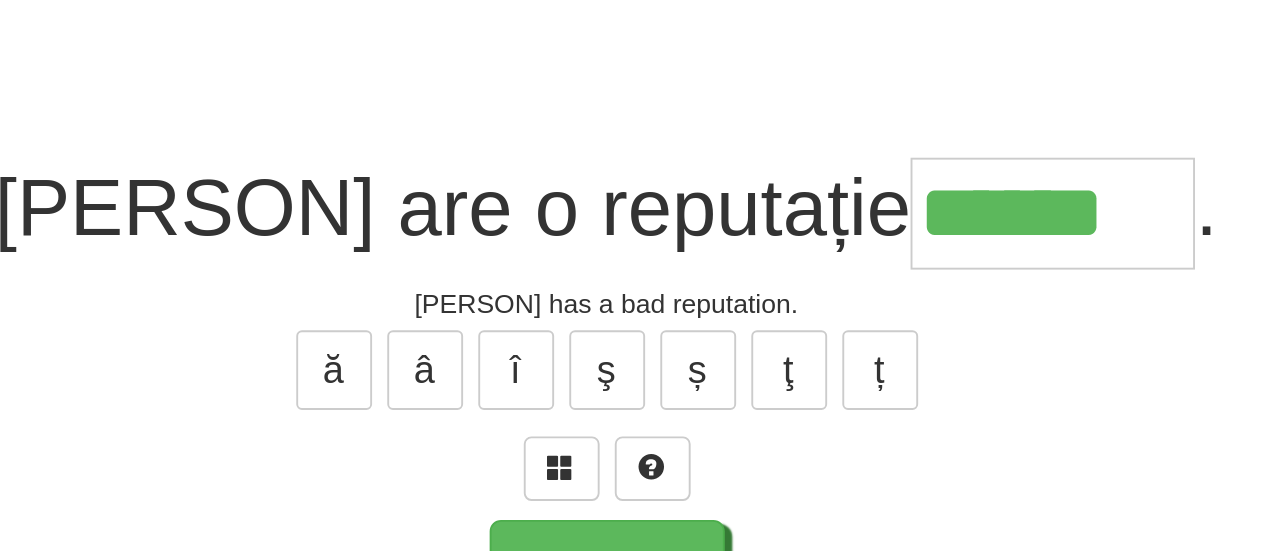 type on "*******" 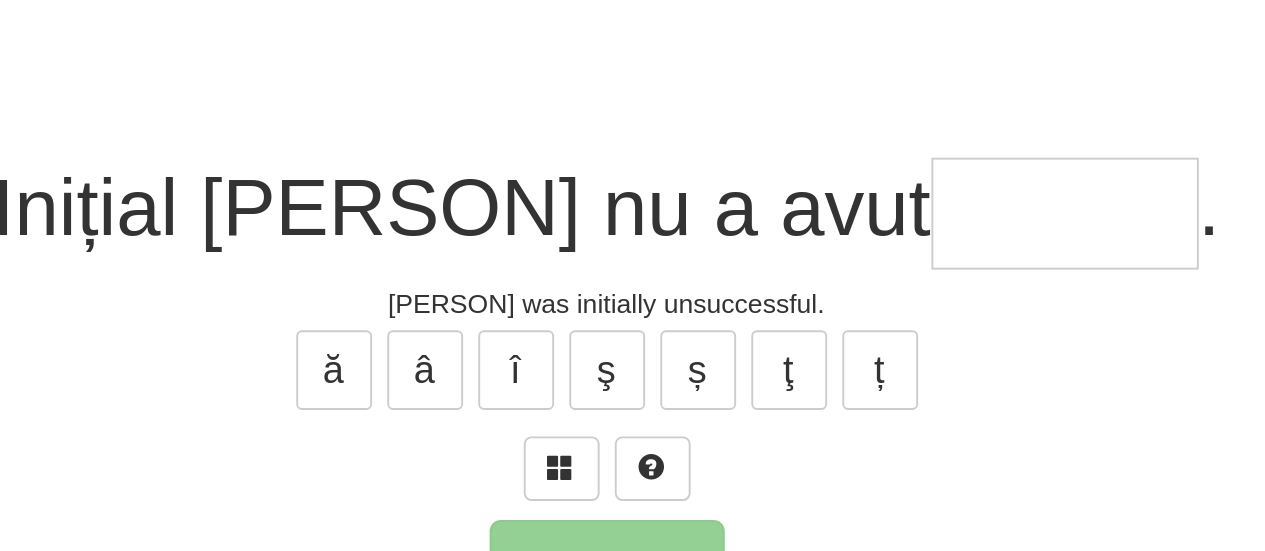 type on "*" 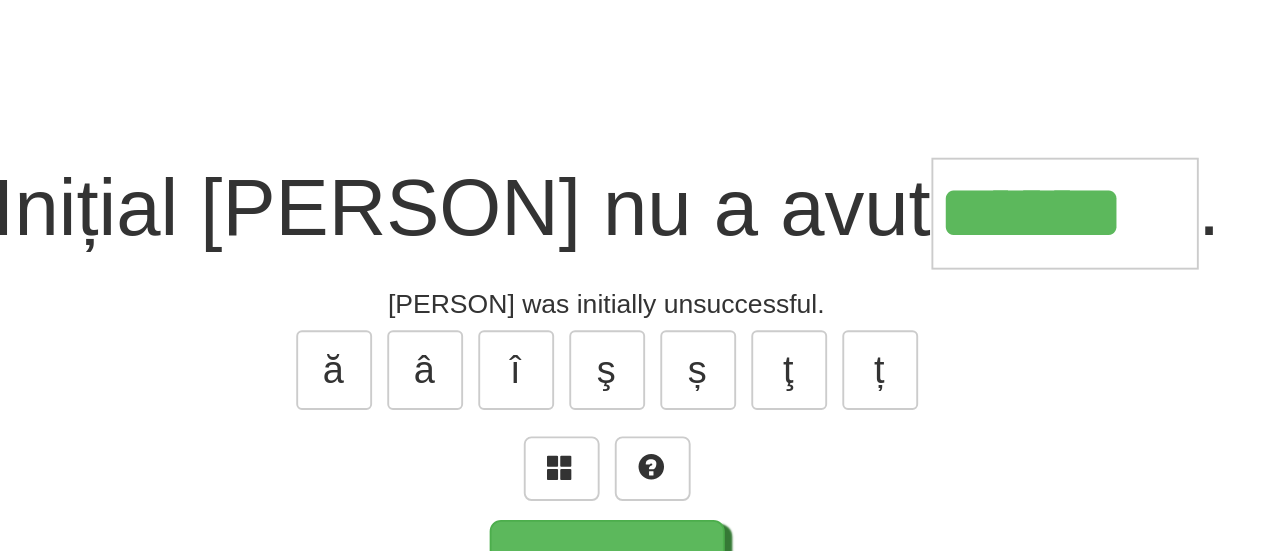 type on "******" 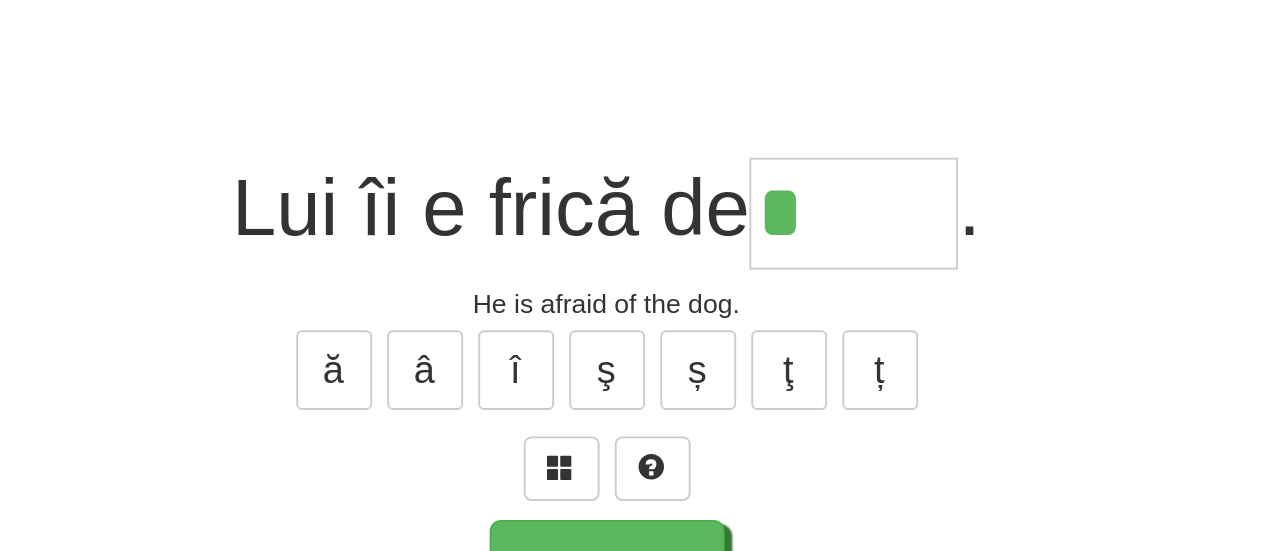 type on "*" 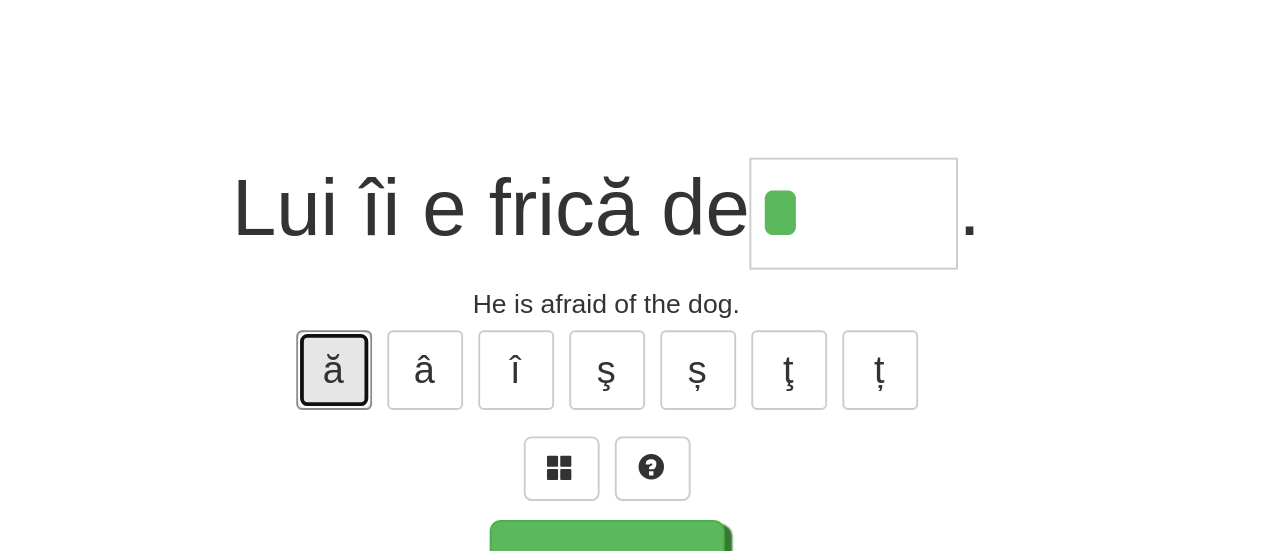 type 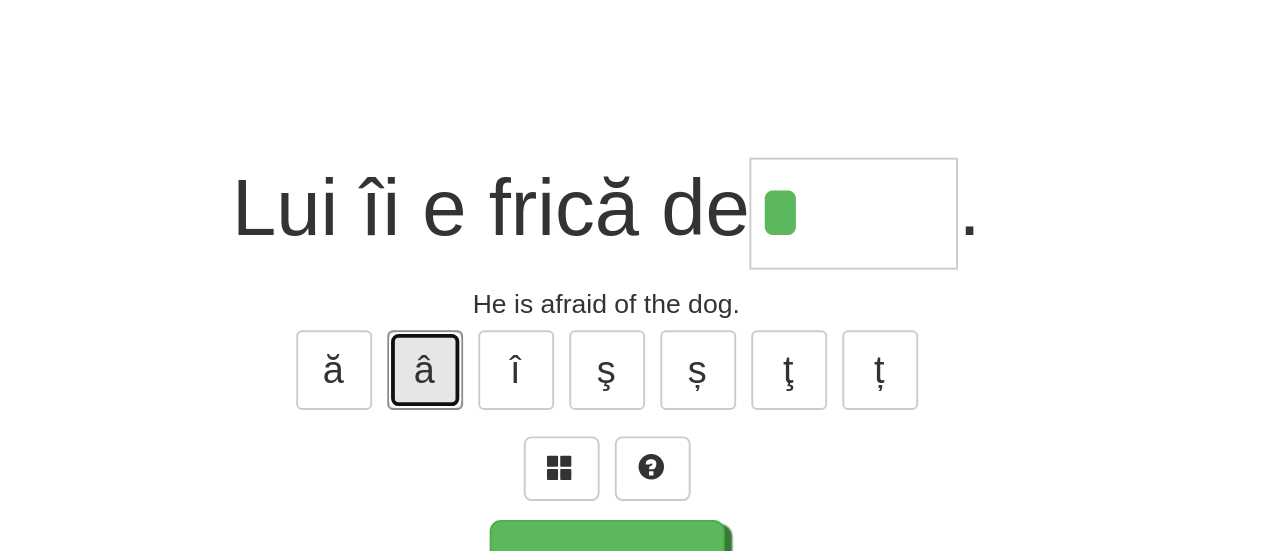 type 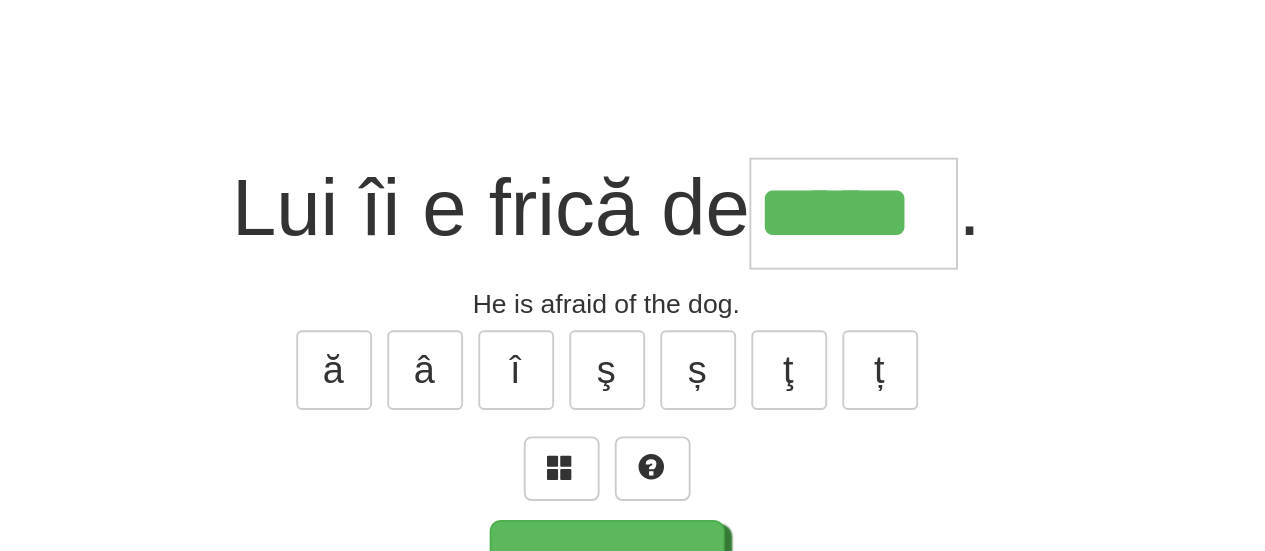 type on "*****" 